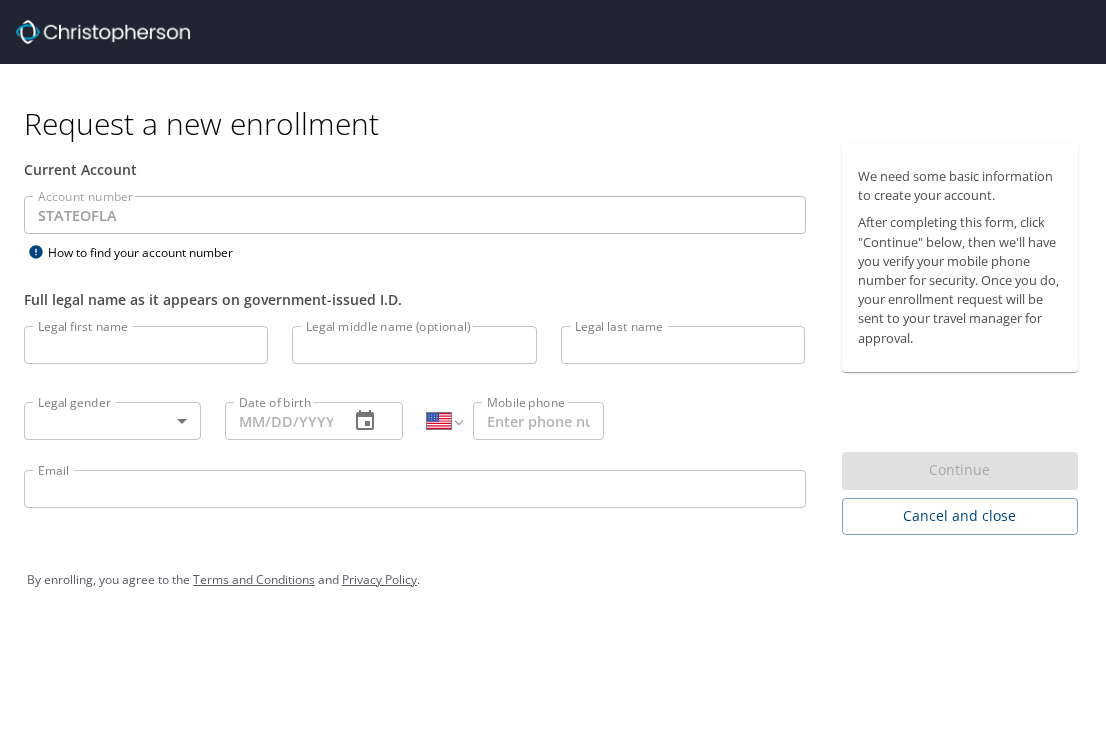select on "US" 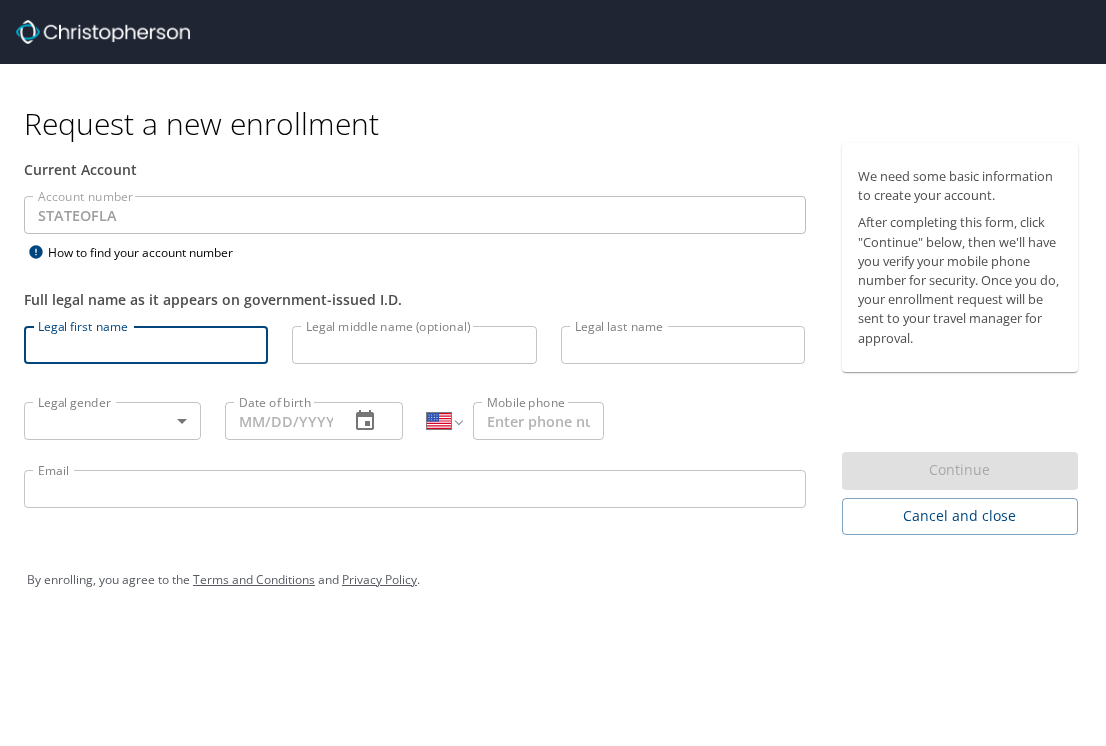 click on "Legal first name" at bounding box center [146, 345] 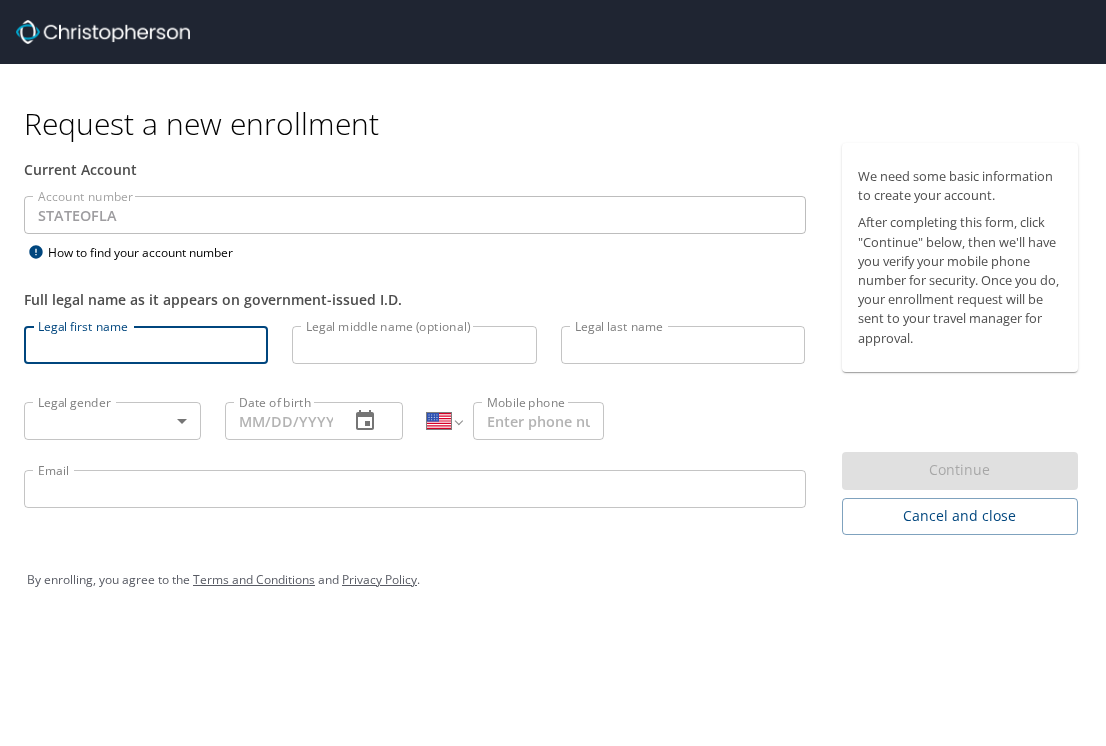 type on "Giselle" 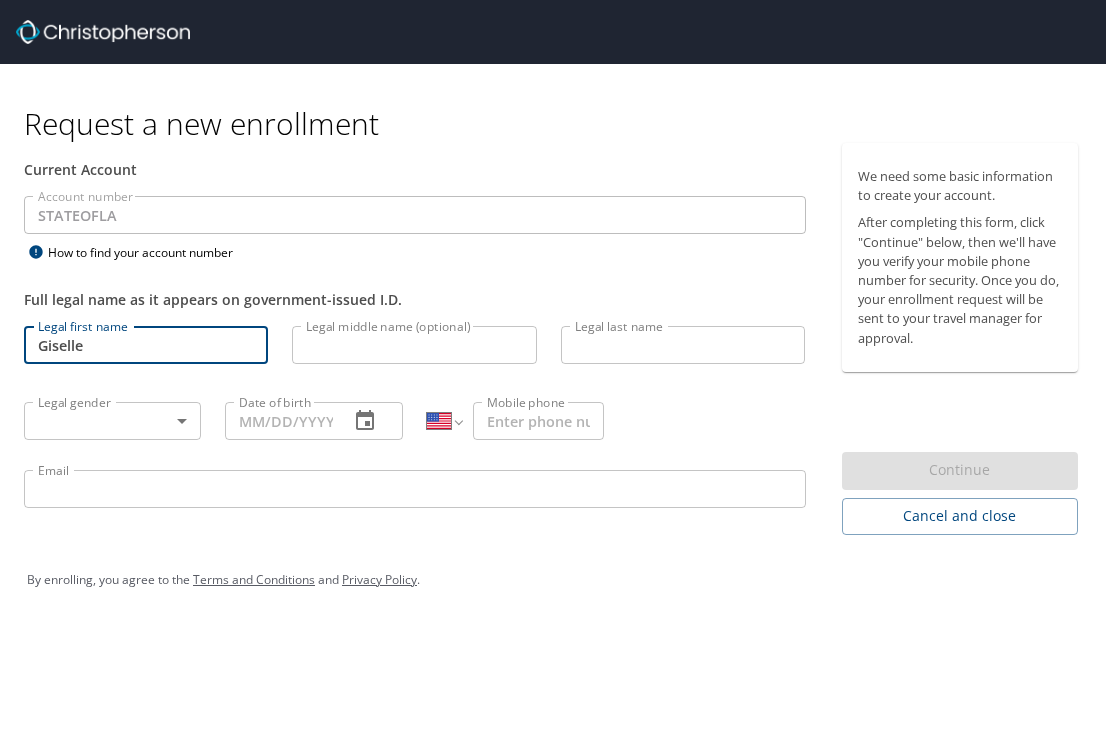 type on "[PERSON_NAME]" 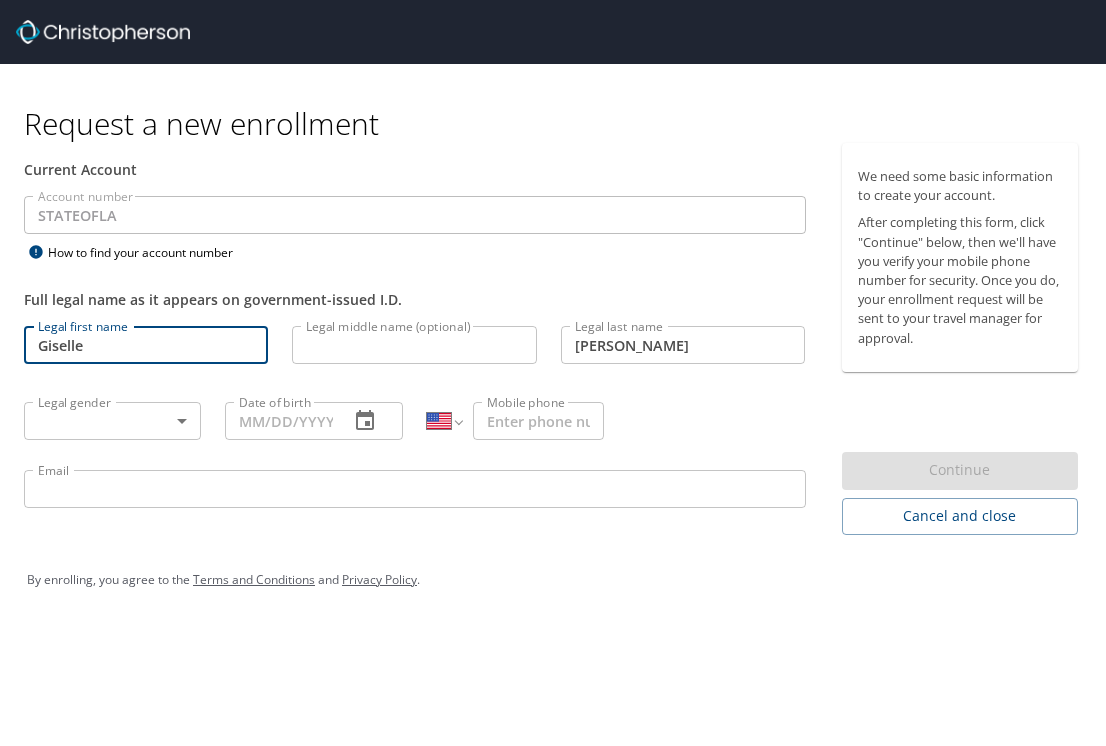 type on "1 (720) 325-8394" 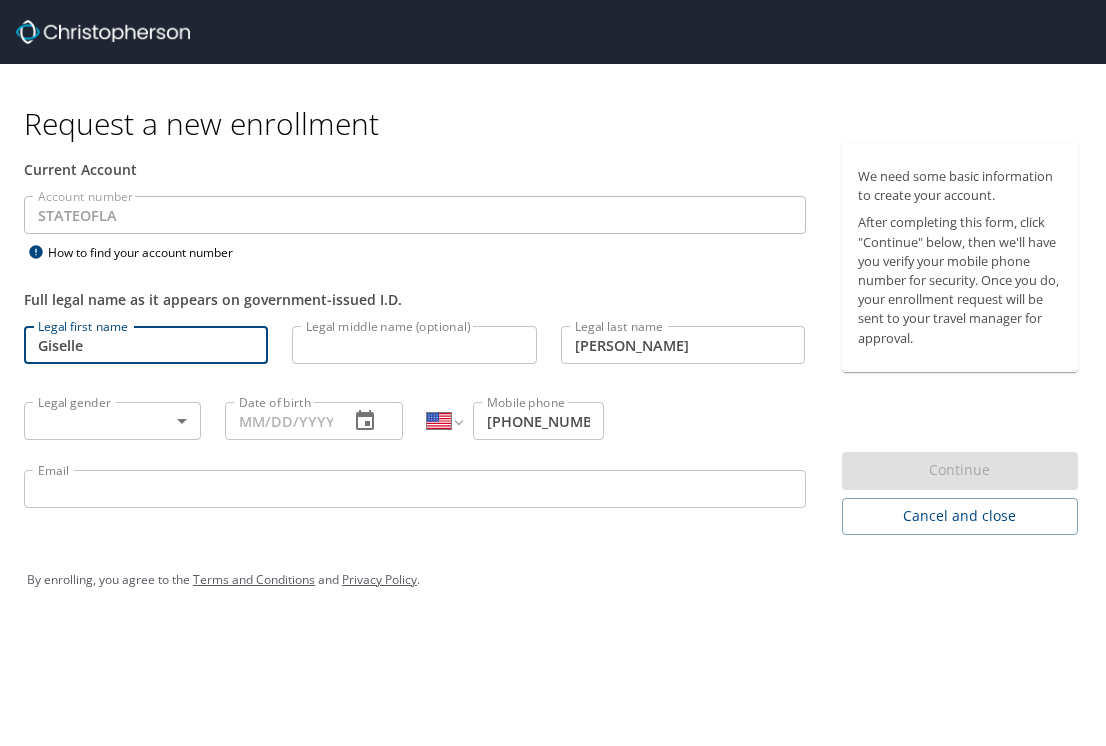 type on "gisellemrogers99@gmail.com" 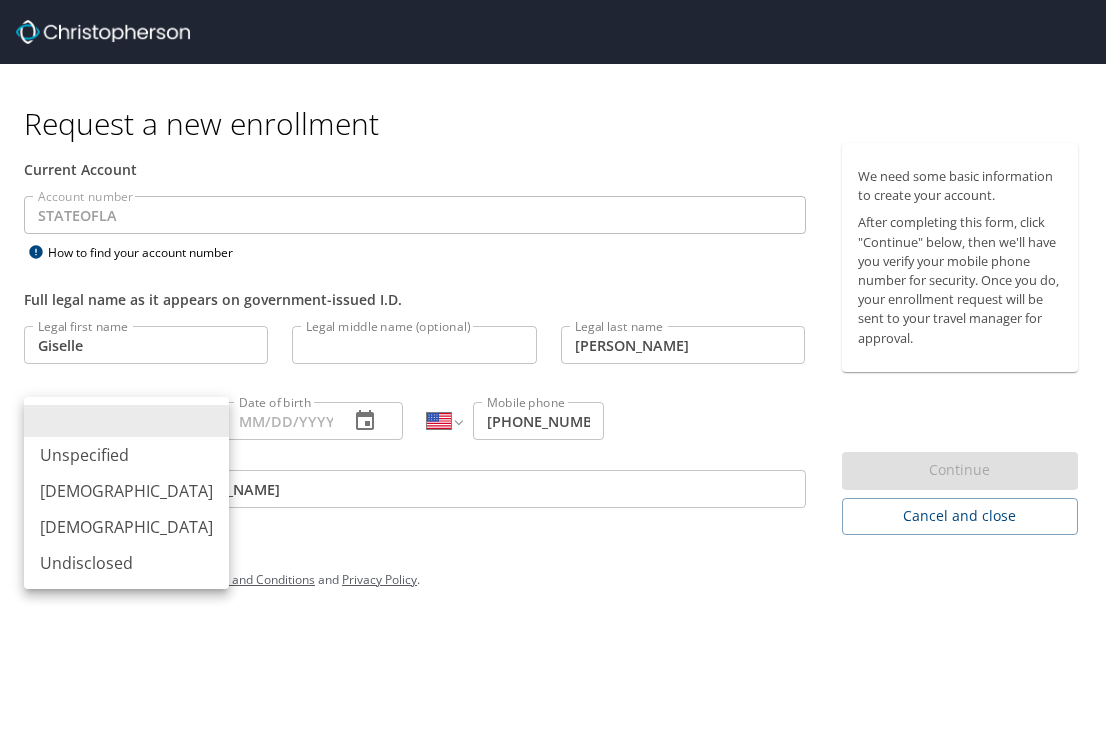 click on "Request a new enrollment Current Account Account number STATEOFLA Account number  How to find your account number Full legal name as it appears on government-issued I.D. Legal first name Giselle Legal first name Legal middle name (optional) Legal middle name (optional) Legal last name Malone- Rogers Legal last name Legal gender ​ Legal gender Date of birth Date of birth International Afghanistan Åland Islands Albania Algeria American Samoa Andorra Angola Anguilla Antigua and Barbuda Argentina Armenia Aruba Ascension Island Australia Austria Azerbaijan Bahamas Bahrain Bangladesh Barbados Belarus Belgium Belize Benin Bermuda Bhutan Bolivia Bonaire, Sint Eustatius and Saba Bosnia and Herzegovina Botswana Brazil British Indian Ocean Territory Brunei Darussalam Bulgaria Burkina Faso Burma Burundi Cambodia Cameroon Canada Cape Verde Cayman Islands Central African Republic Chad Chile China Christmas Island Cocos (Keeling) Islands Colombia Comoros Congo Congo, Democratic Republic of the Cook Islands Costa Rica" at bounding box center [553, 373] 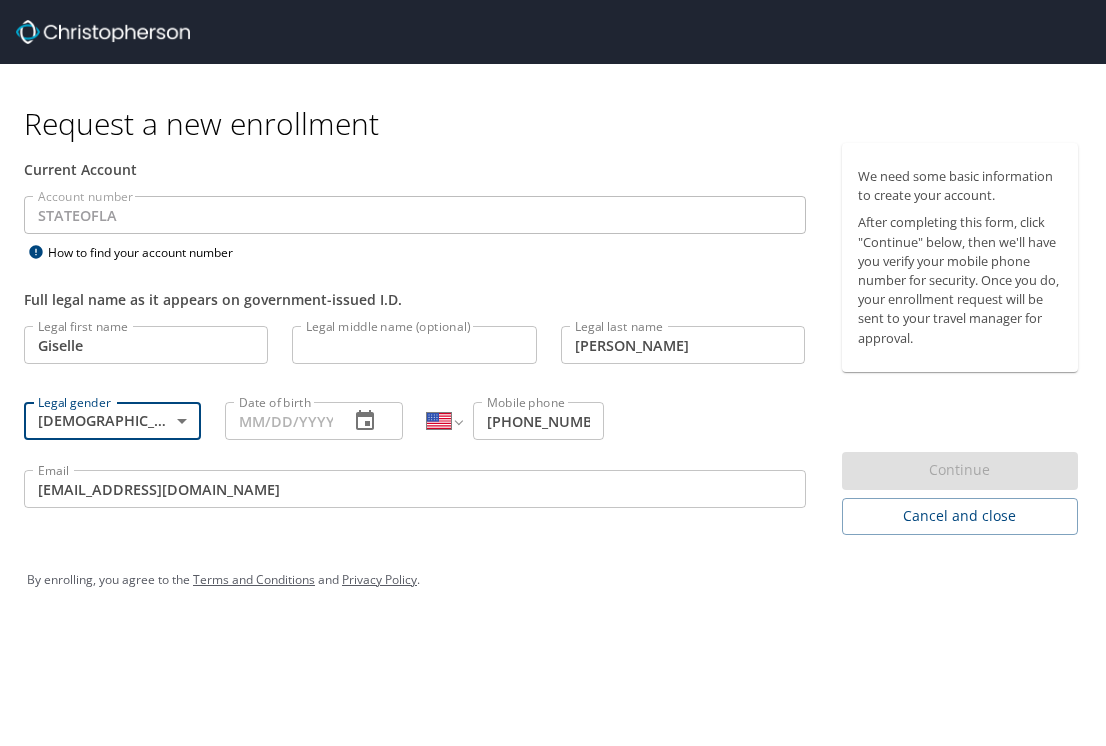 click 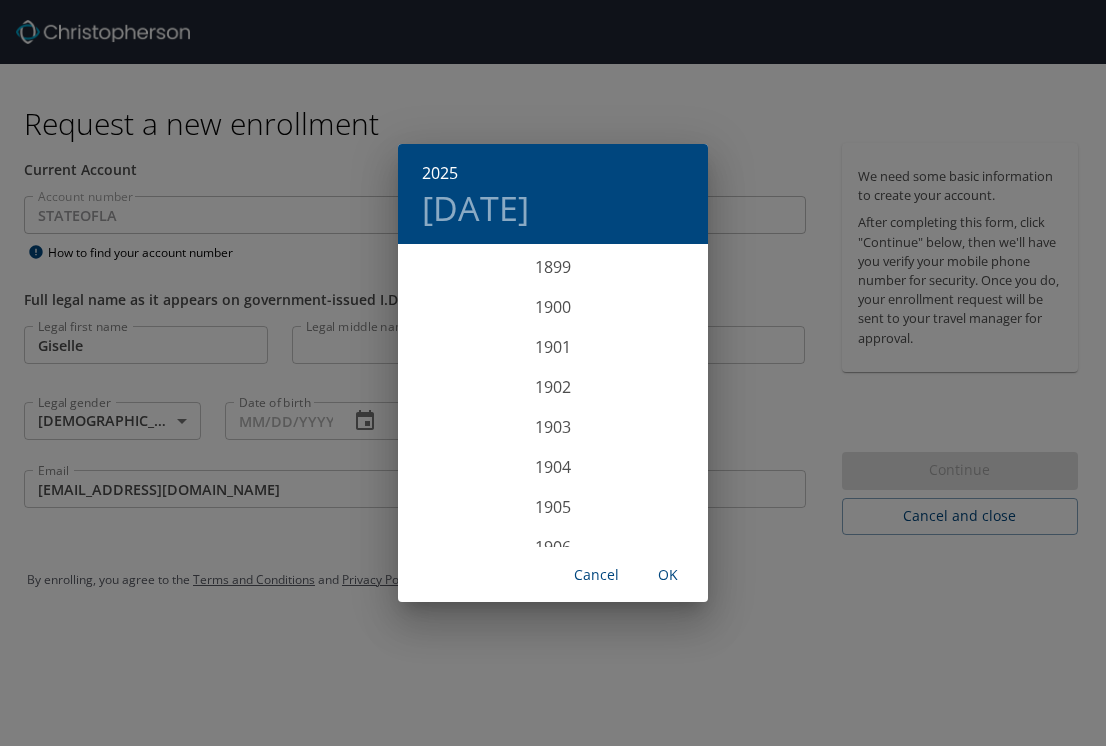 scroll, scrollTop: 4920, scrollLeft: 0, axis: vertical 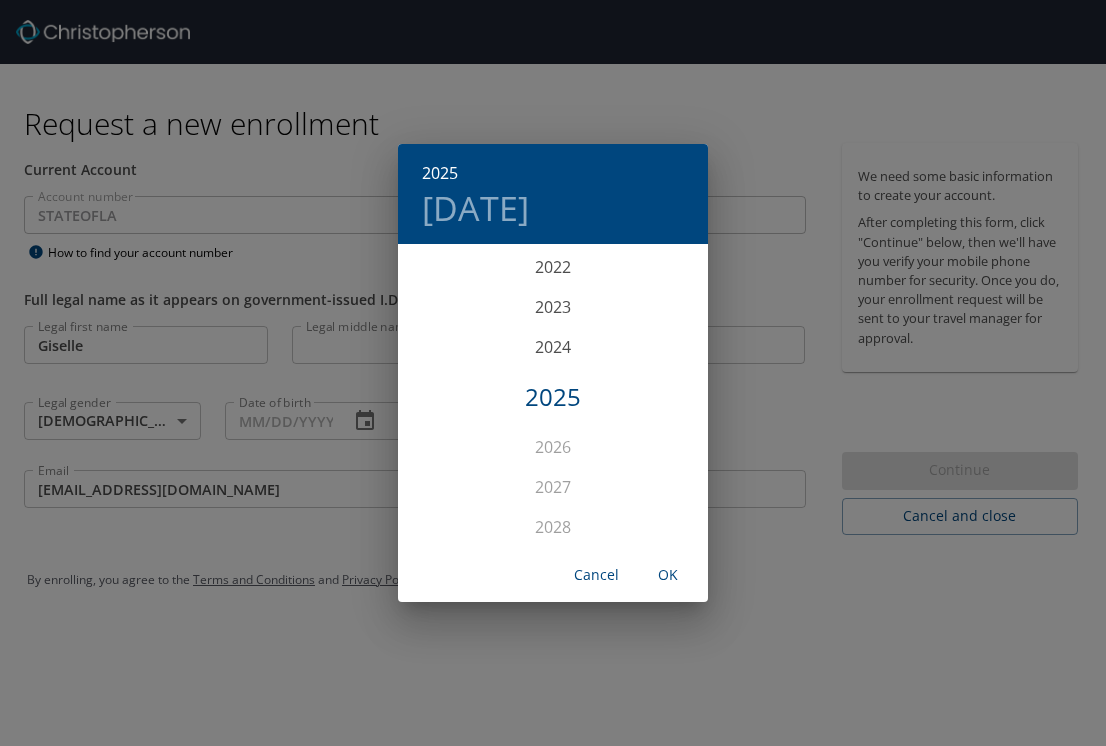 click on "2025 Thu, Jul 3 1899 1900 1901 1902 1903 1904 1905 1906 1907 1908 1909 1910 1911 1912 1913 1914 1915 1916 1917 1918 1919 1920 1921 1922 1923 1924 1925 1926 1927 1928 1929 1930 1931 1932 1933 1934 1935 1936 1937 1938 1939 1940 1941 1942 1943 1944 1945 1946 1947 1948 1949 1950 1951 1952 1953 1954 1955 1956 1957 1958 1959 1960 1961 1962 1963 1964 1965 1966 1967 1968 1969 1970 1971 1972 1973 1974 1975 1976 1977 1978 1979 1980 1981 1982 1983 1984 1985 1986 1987 1988 1989 1990 1991 1992 1993 1994 1995 1996 1997 1998 1999 2000 2001 2002 2003 2004 2005 2006 2007 2008 2009 2010 2011 2012 2013 2014 2015 2016 2017 2018 2019 2020 2021 2022 2023 2024 2025 2026 2027 2028 2029 2030 2031 2032 2033 2034 2035 2036 2037 2038 2039 2040 2041 2042 2043 2044 2045 2046 2047 2048 2049 2050 2051 2052 2053 2054 2055 2056 2057 2058 2059 2060 2061 2062 2063 2064 2065 2066 2067 2068 2069 2070 2071 2072 2073 2074 2075 2076 2077 2078 2079 2080 2081 2082 2083 2084 2085 2086 2087 2088 2089 2090 2091 2092 2093 2094 2095 2096 2097 2098 2099 OK" at bounding box center [553, 373] 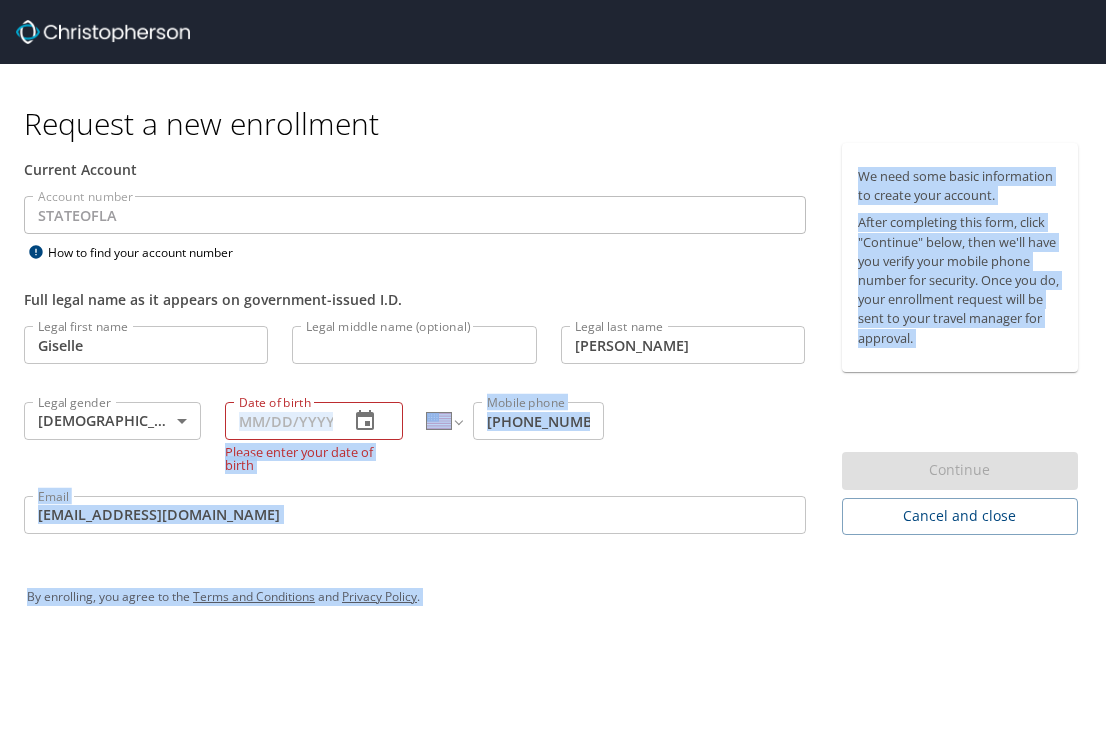 click on "Date of birth" at bounding box center (278, 421) 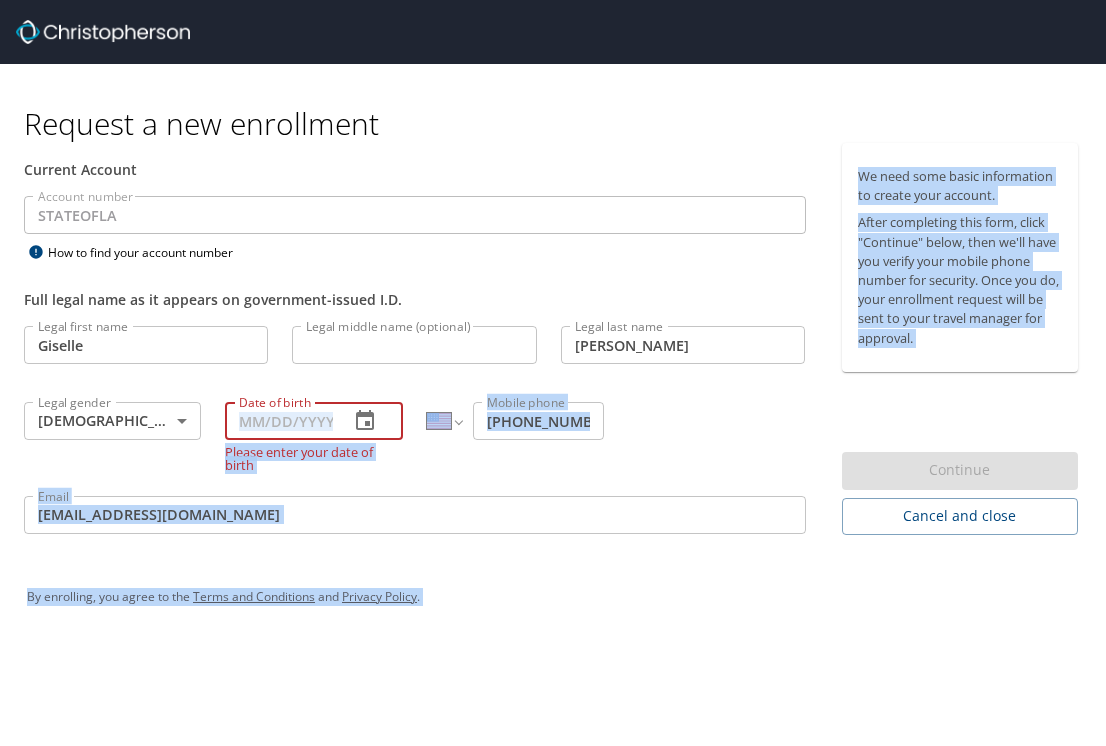 click on "Date of birth" at bounding box center [278, 421] 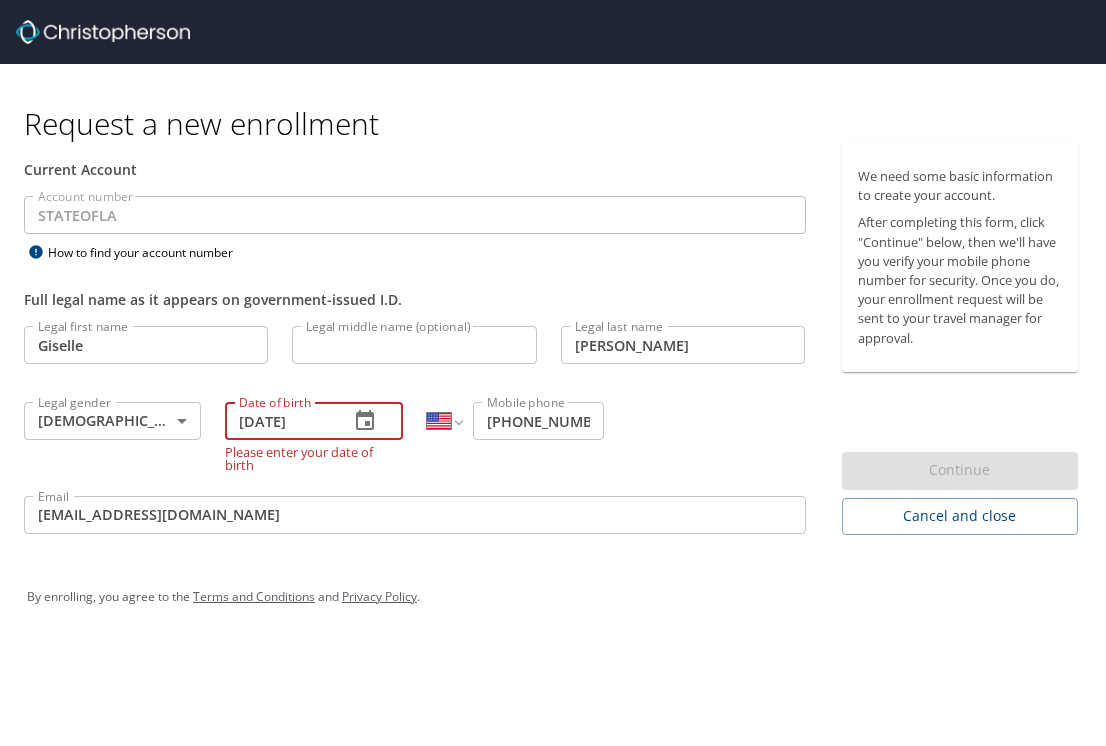 type on "04/08/1999" 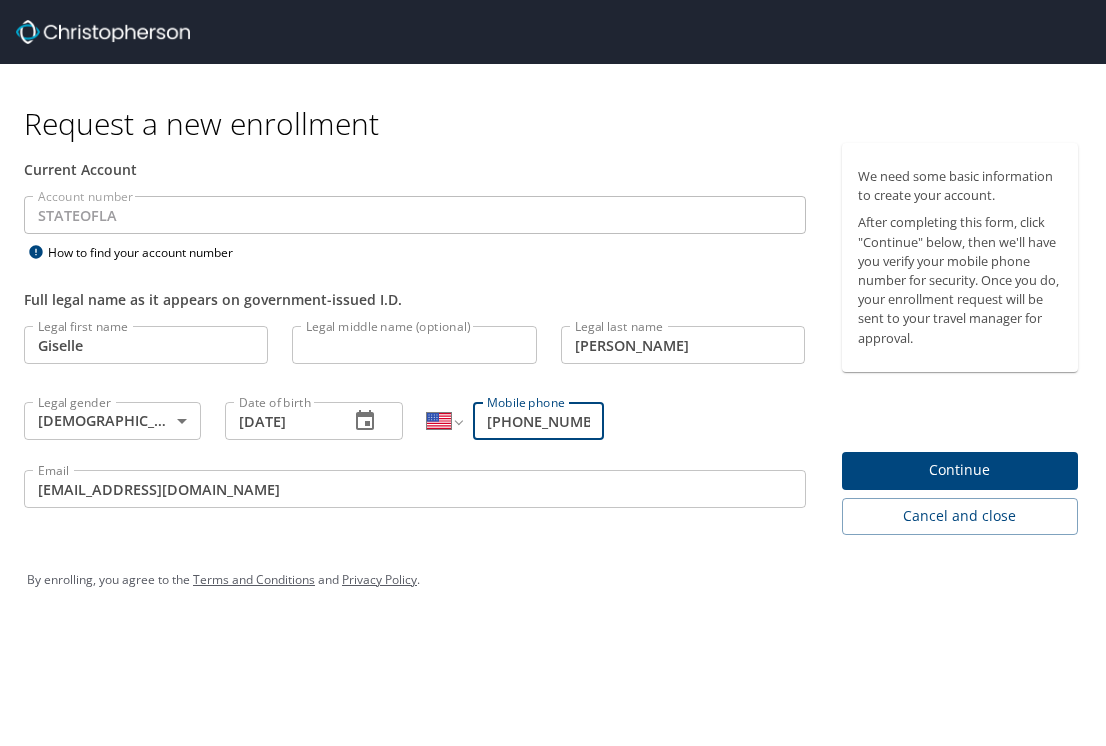 click on "1 (720) 325-8394" at bounding box center (538, 421) 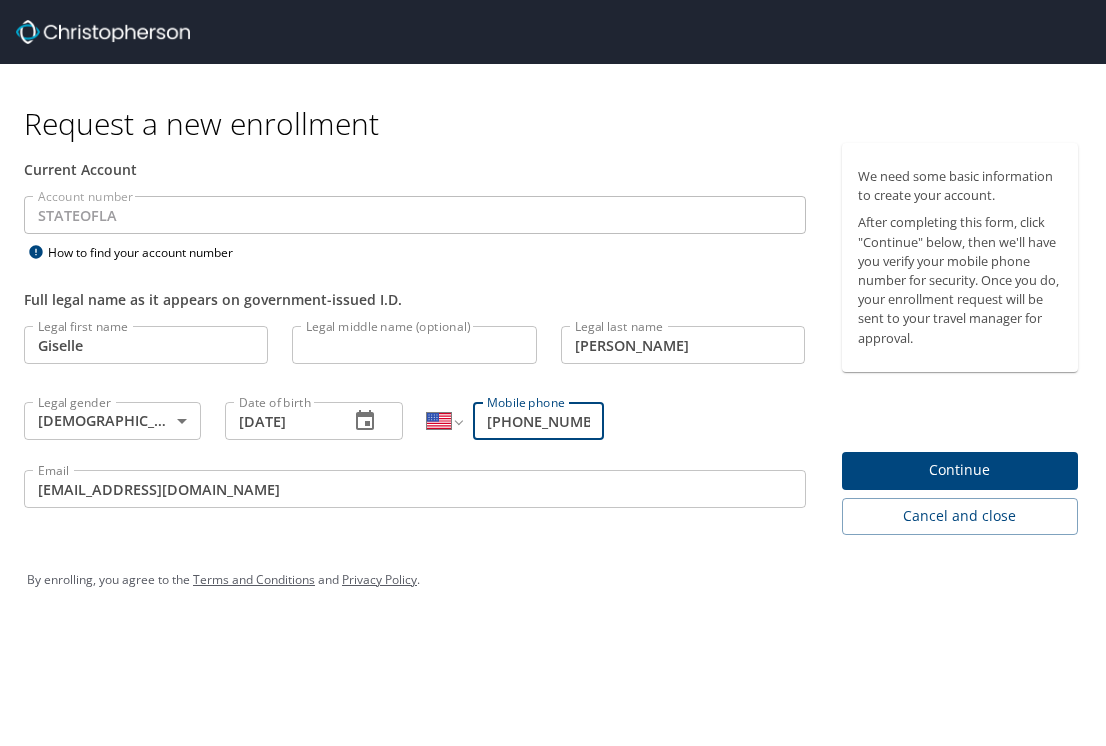 click on "1 (720) 325-8394" at bounding box center [538, 421] 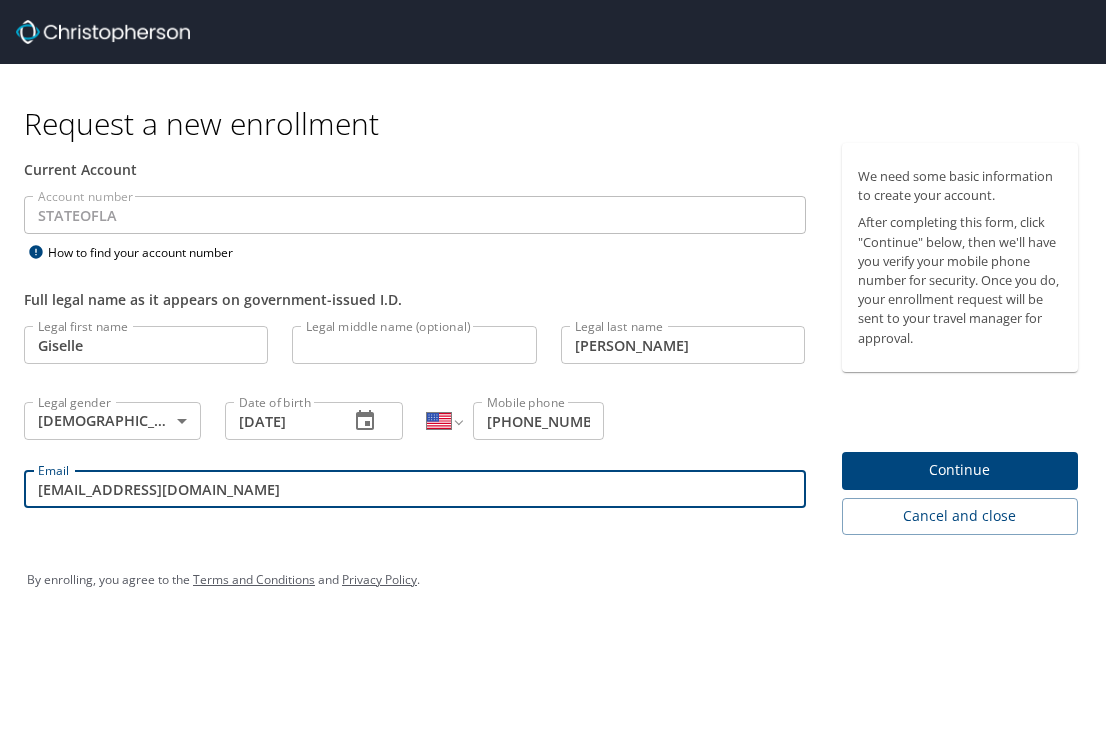 drag, startPoint x: 157, startPoint y: 488, endPoint x: -10, endPoint y: 512, distance: 168.71574 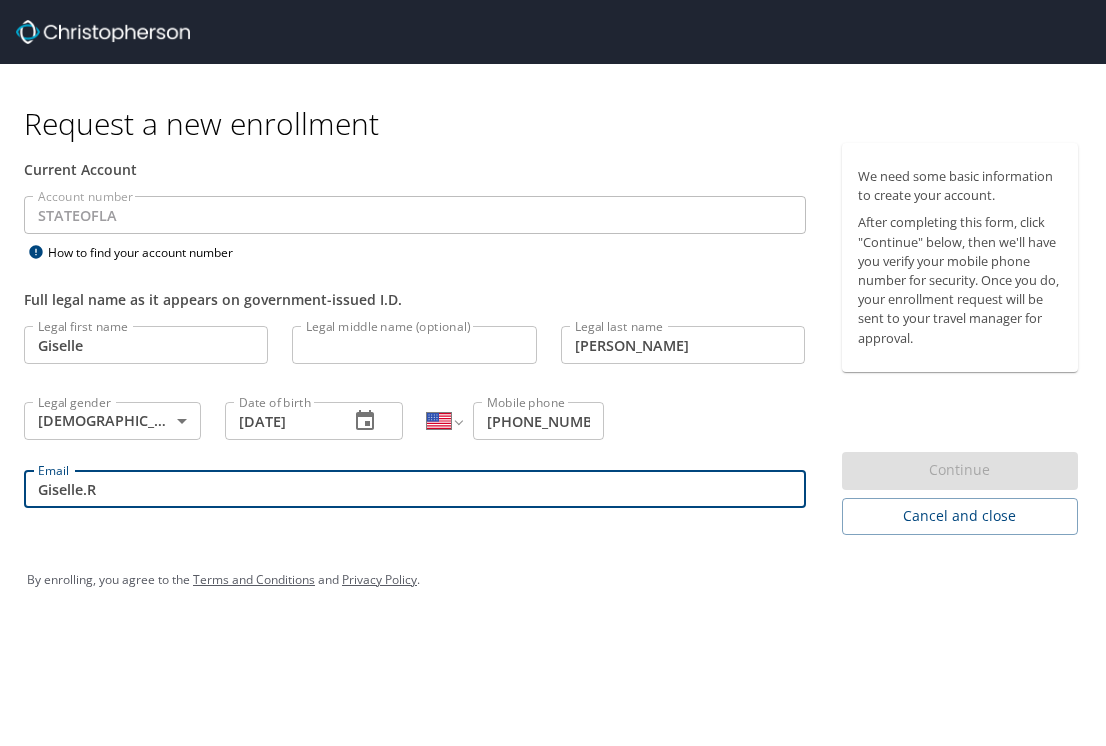 type on "giselle.rogers@la.gov" 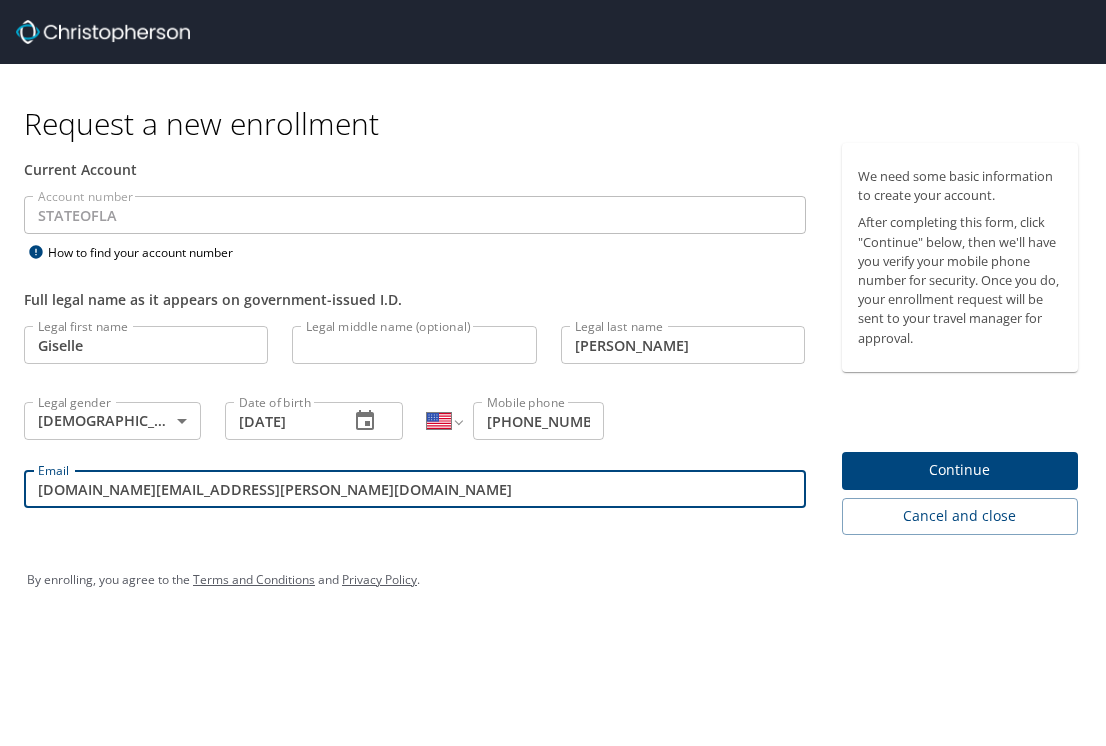 click on "By enrolling, you agree to the   Terms and Conditions   and   Privacy Policy ." at bounding box center (553, 580) 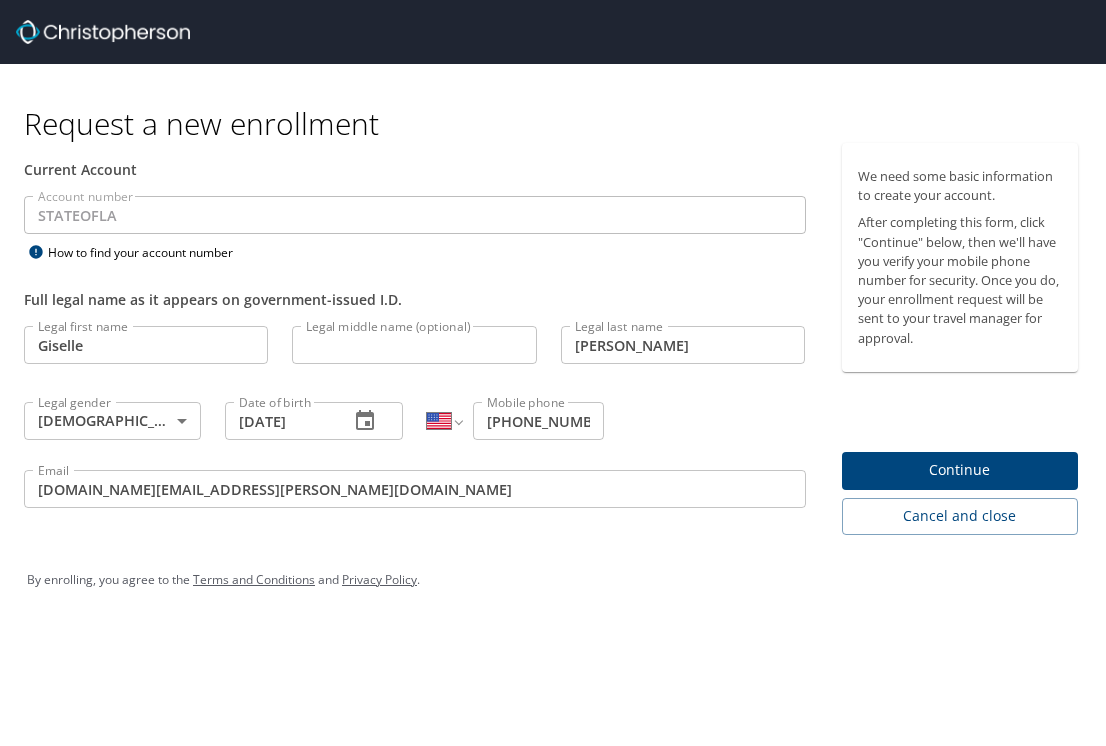 click on "Continue" at bounding box center (960, 470) 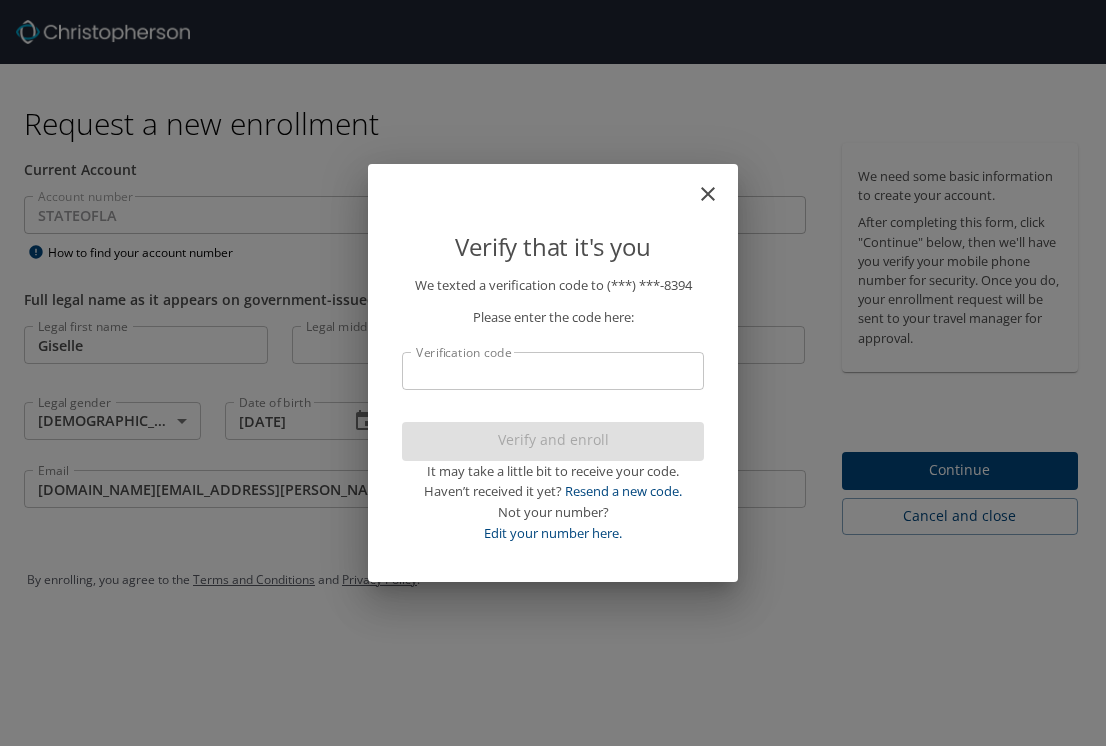 click on "Verification code" at bounding box center [553, 371] 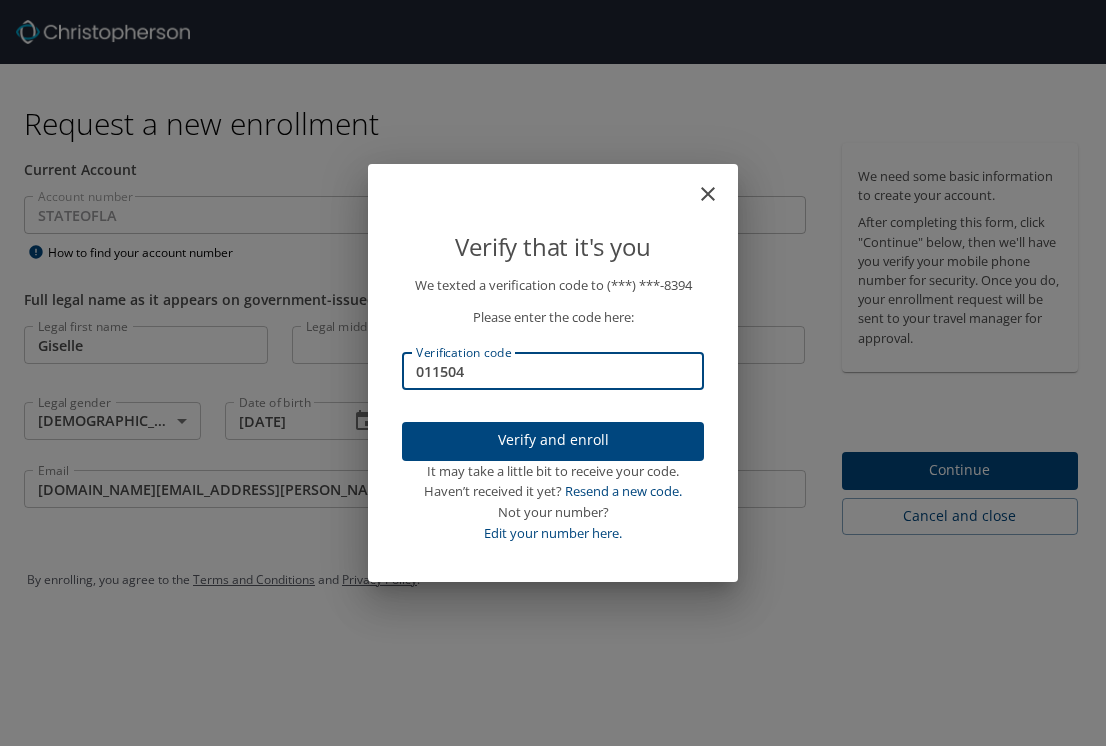 type on "011504" 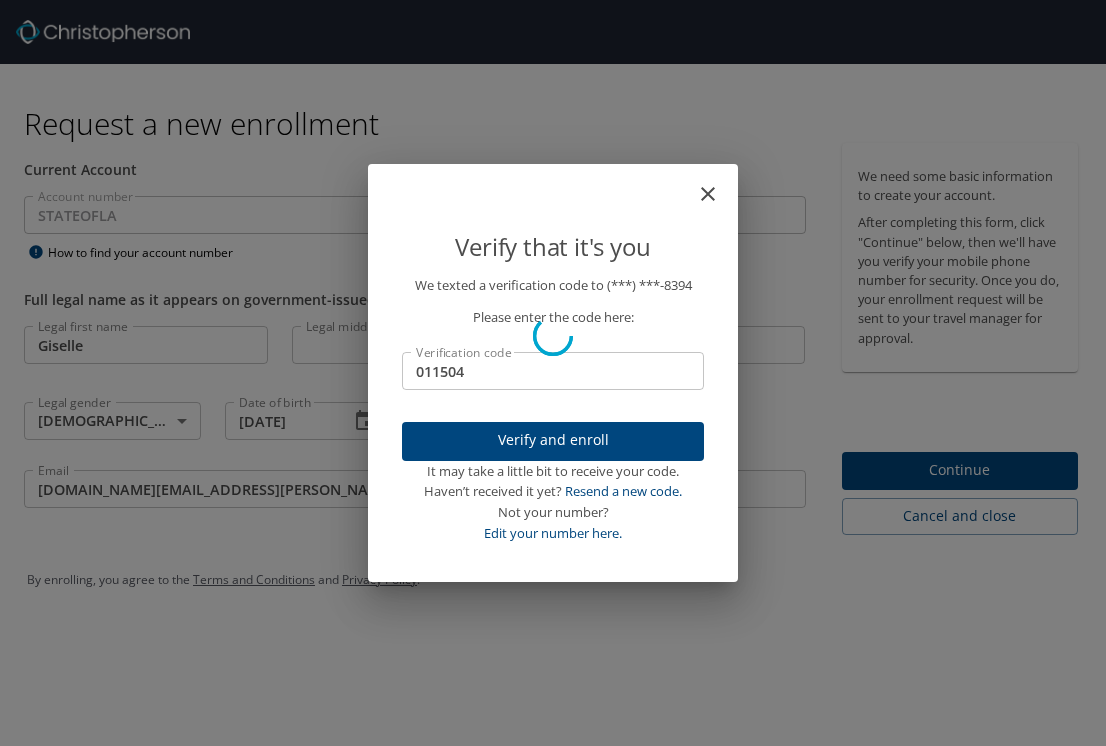 type 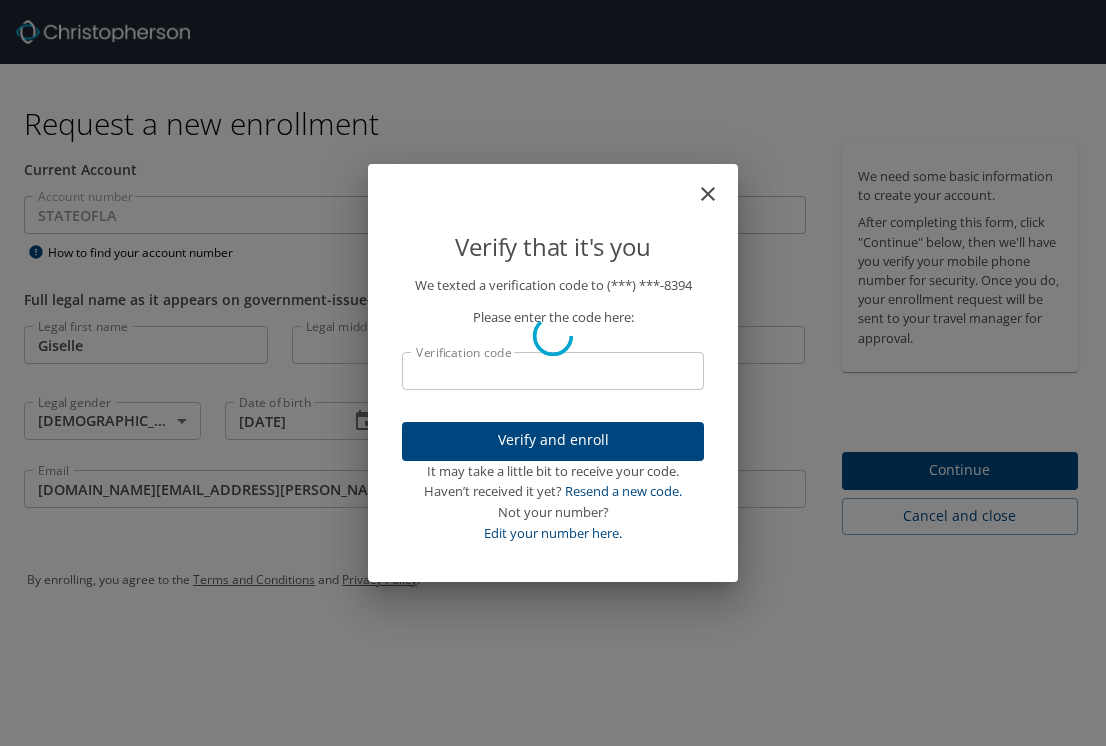 click on "Verify that it's you We texted a verification code to (***) ***- 8394 Please enter the code here: Verification code Verification code Verify and enroll It may take a little bit to receive your code. Haven’t received it yet?   Resend a new code. Not your number? Edit your number here." at bounding box center [553, 373] 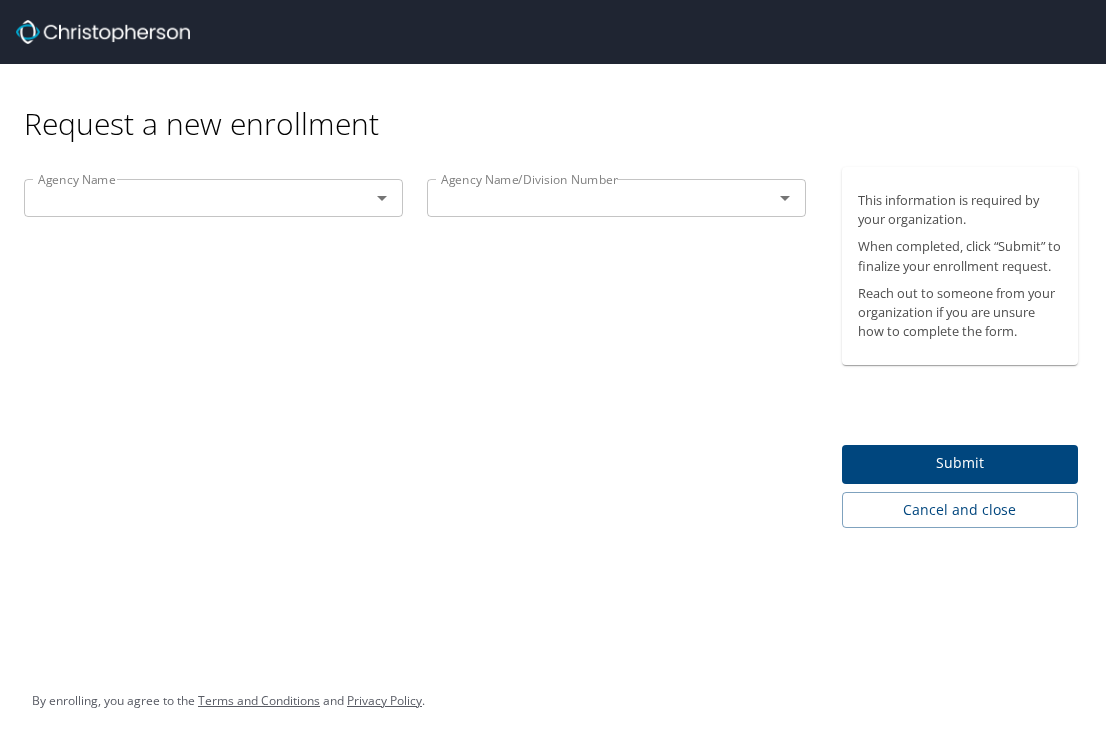 click at bounding box center [184, 198] 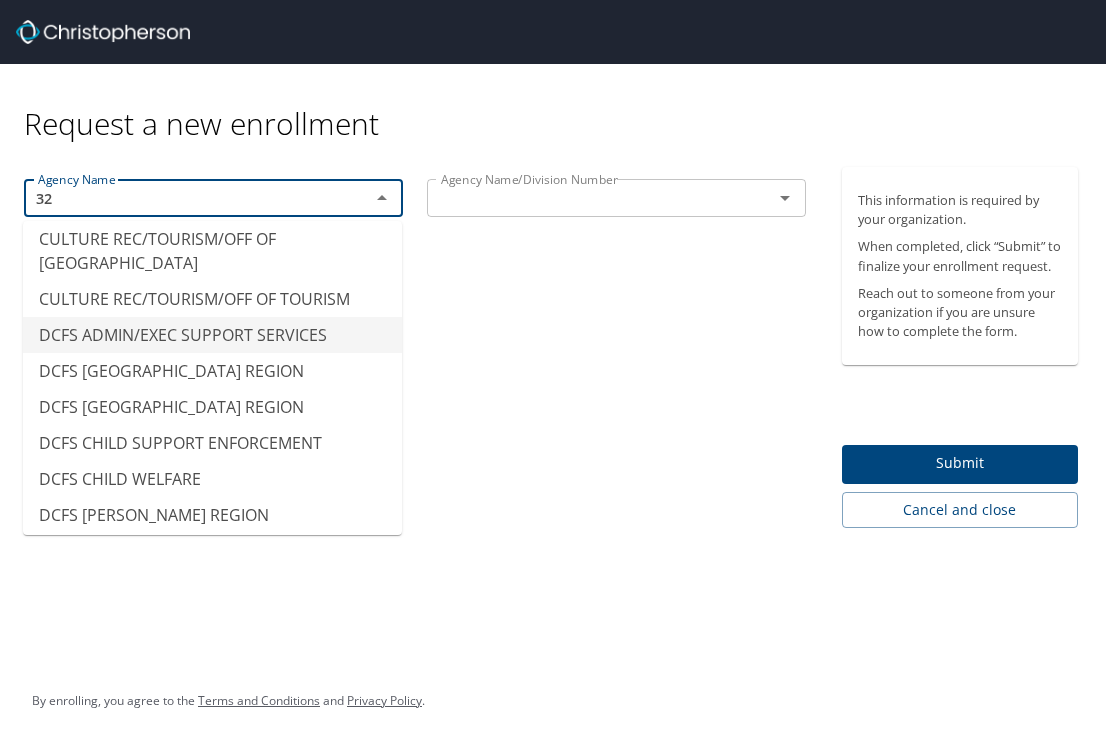 scroll, scrollTop: 0, scrollLeft: 0, axis: both 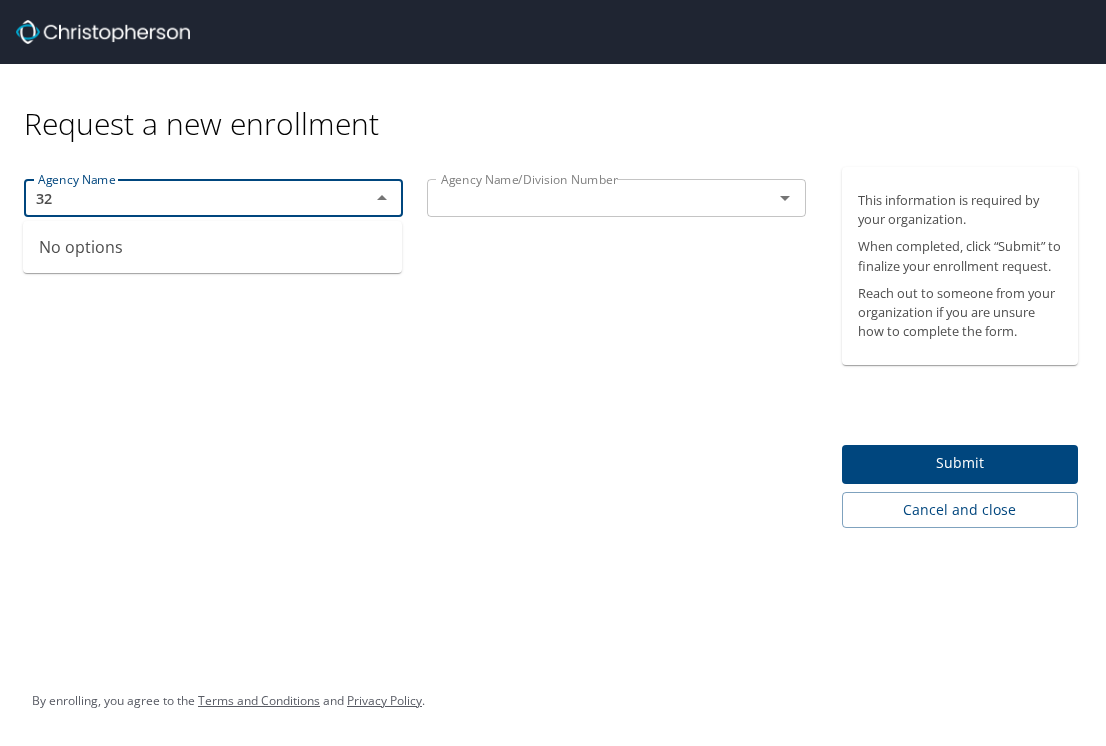 type on "3" 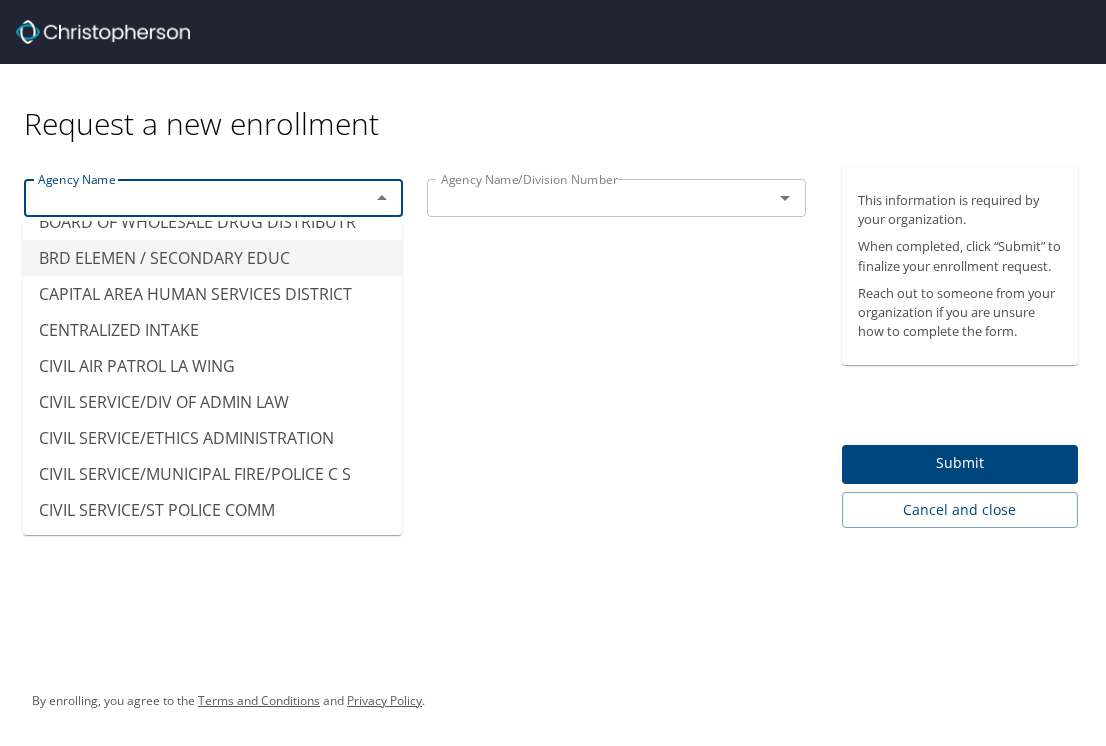 scroll, scrollTop: 1700, scrollLeft: 0, axis: vertical 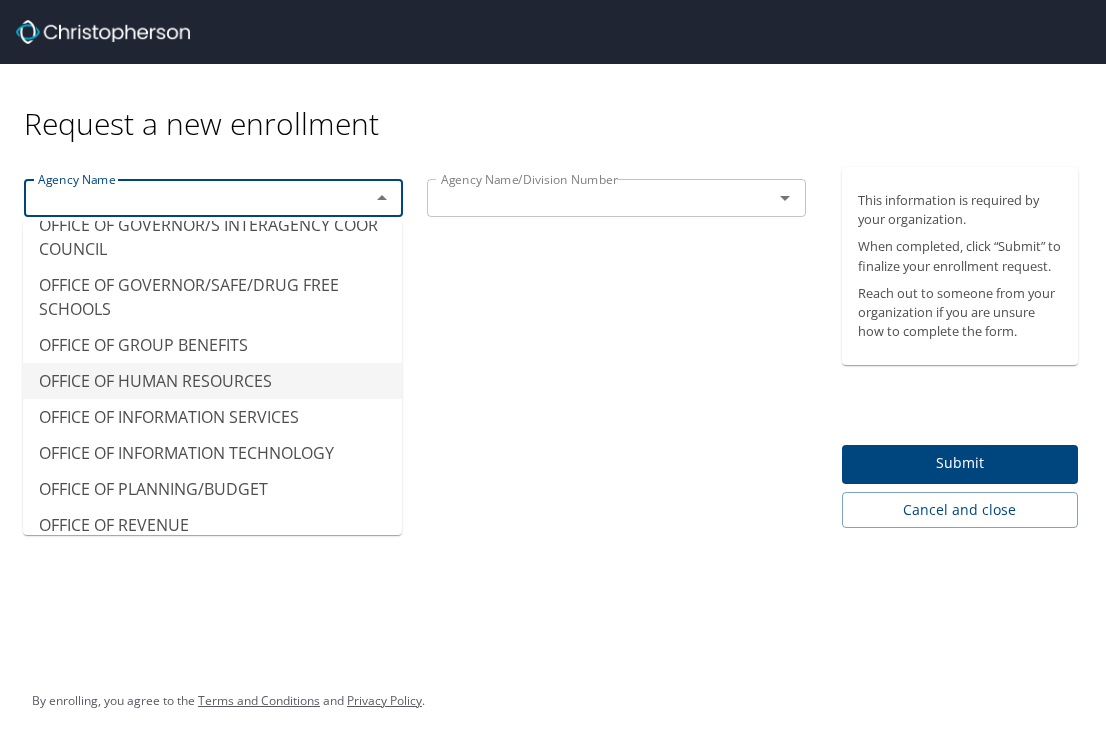 click at bounding box center [587, 198] 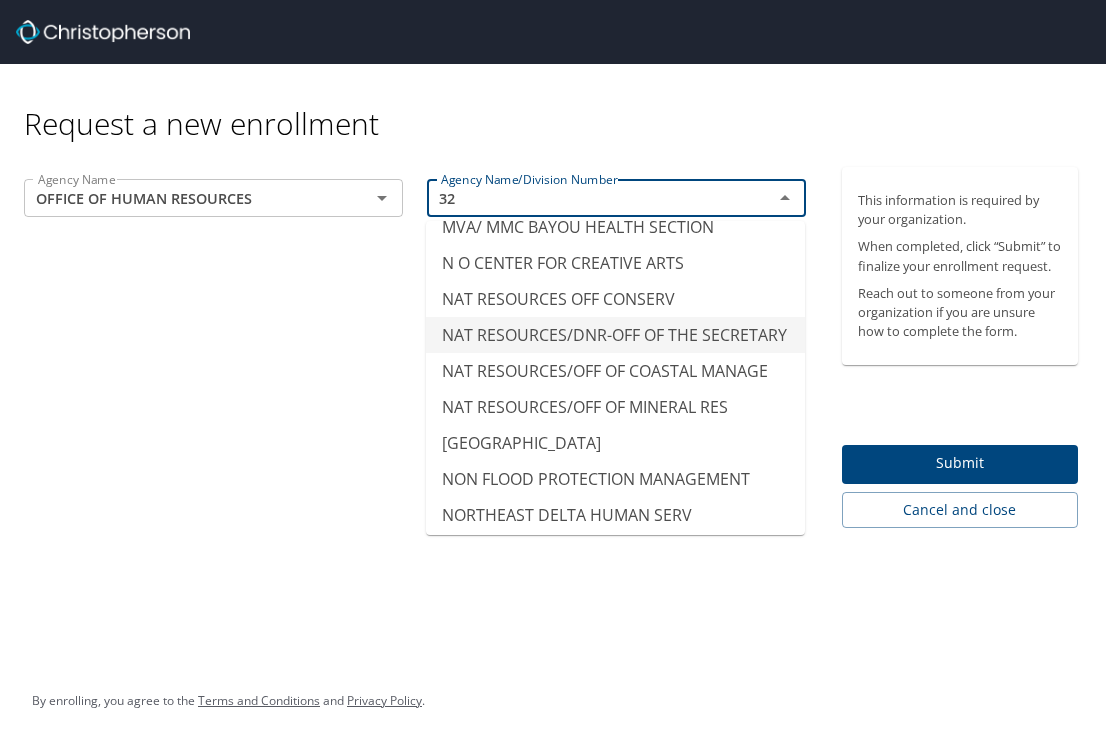 scroll, scrollTop: 0, scrollLeft: 0, axis: both 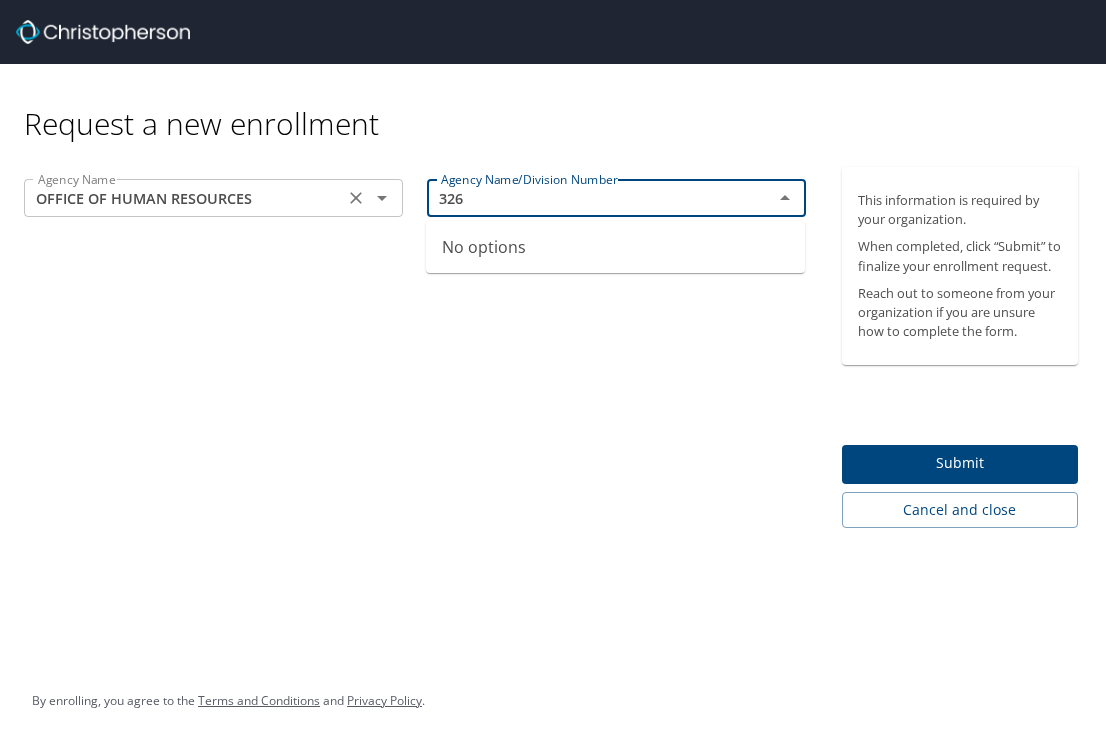 click on "OFFICE OF HUMAN RESOURCES Agency Name" at bounding box center [213, 198] 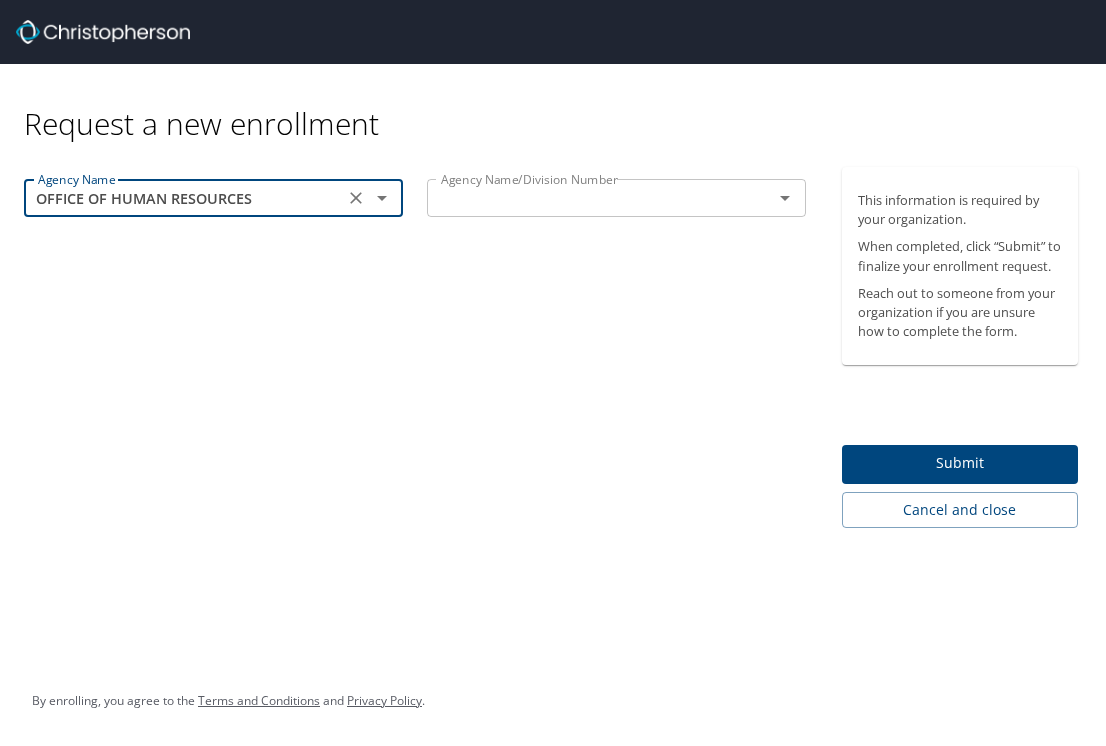 click on "OFFICE OF HUMAN RESOURCES Agency Name" at bounding box center (213, 198) 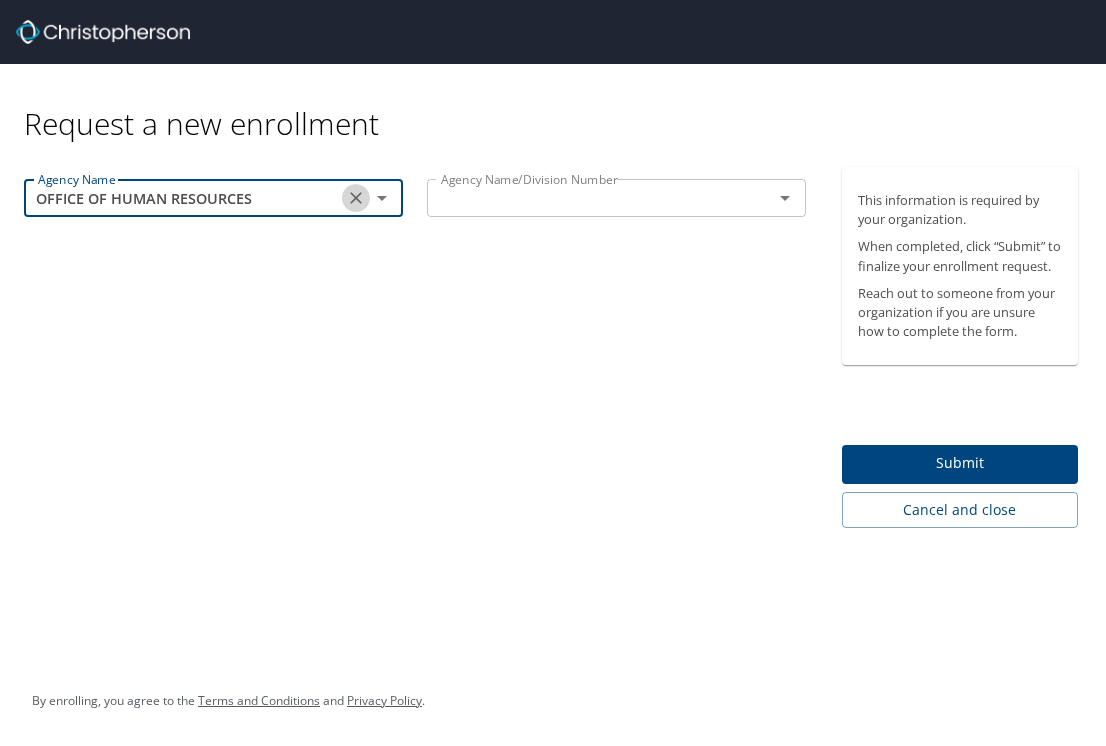 click 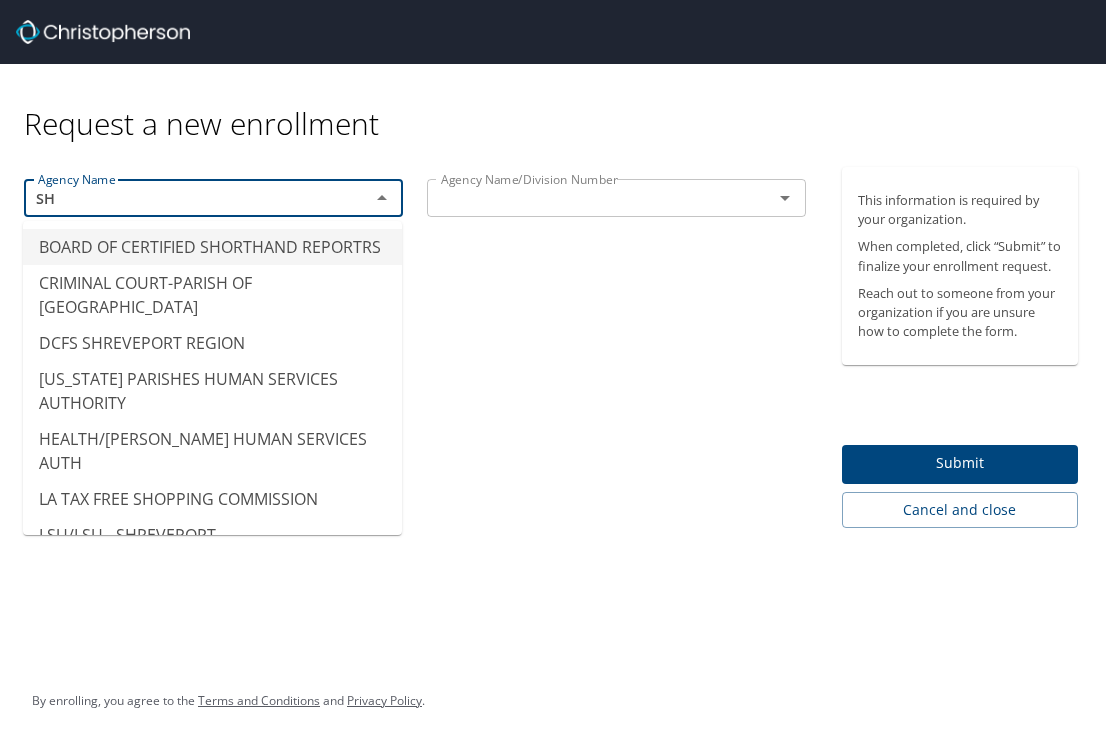 type on "S" 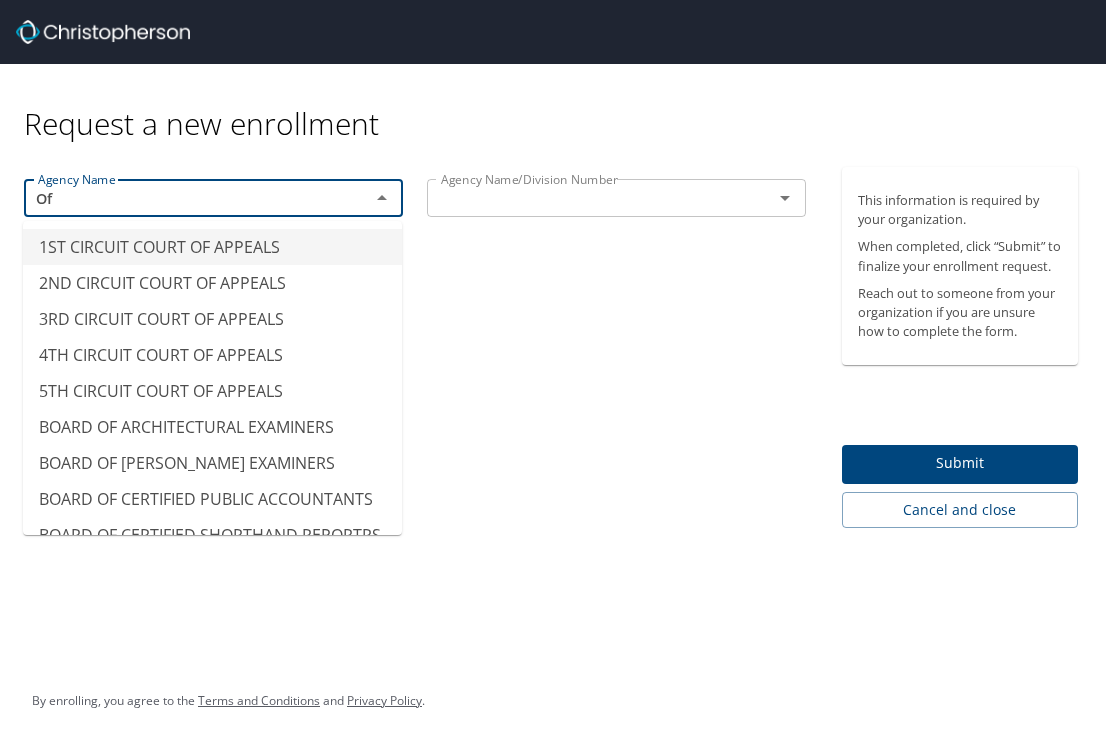 type on "O" 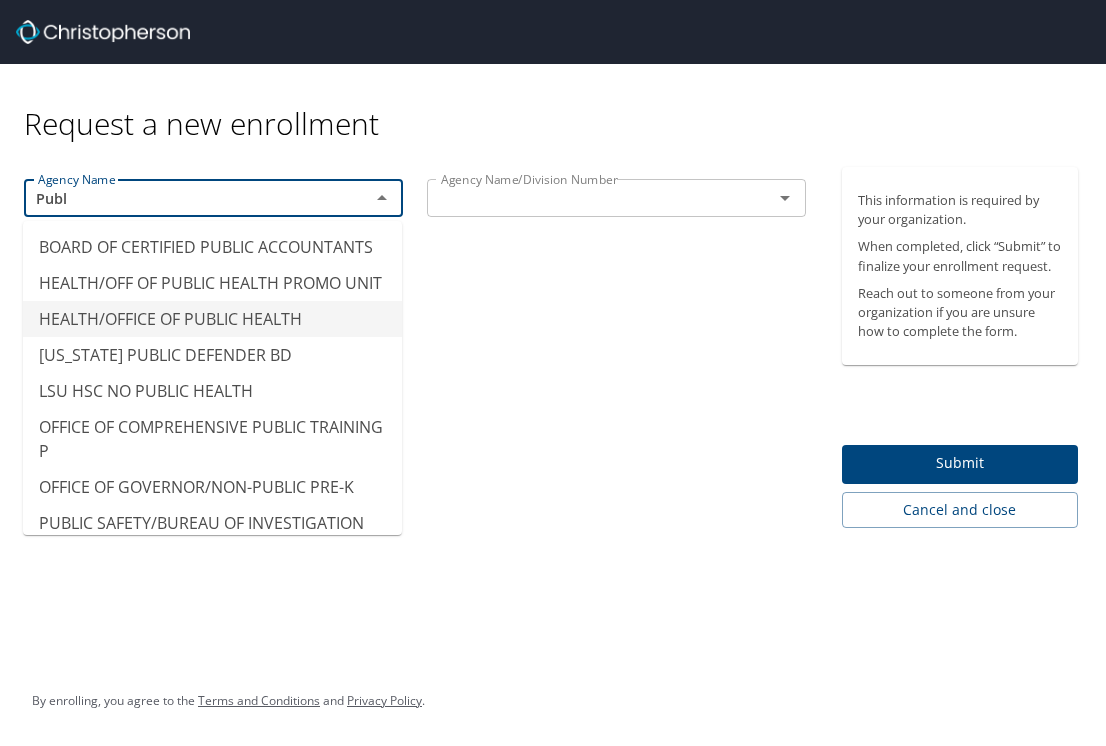 click on "HEALTH/OFFICE OF PUBLIC HEALTH" at bounding box center [212, 319] 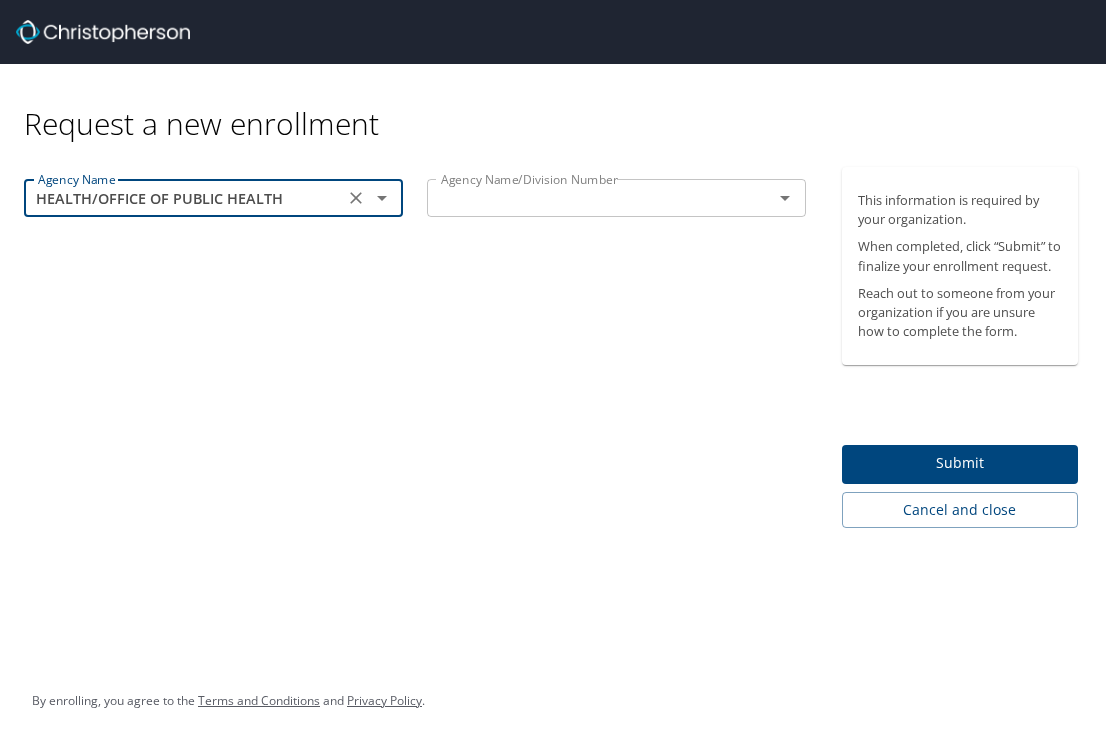 click at bounding box center [771, 198] 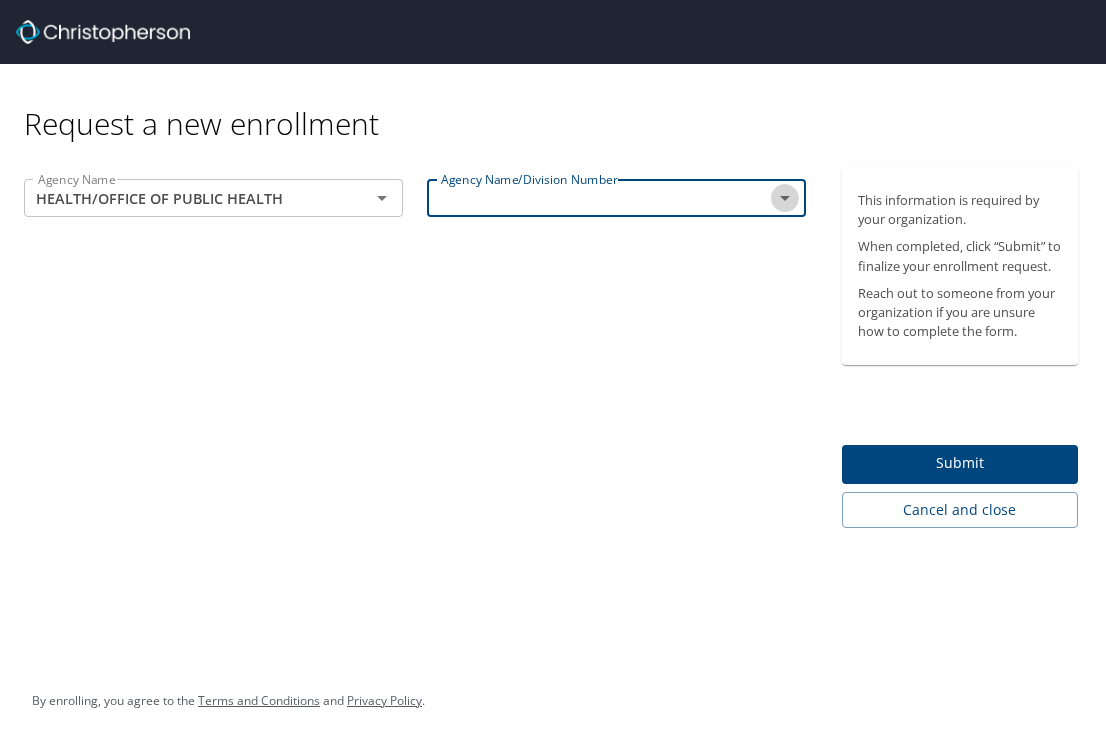 click 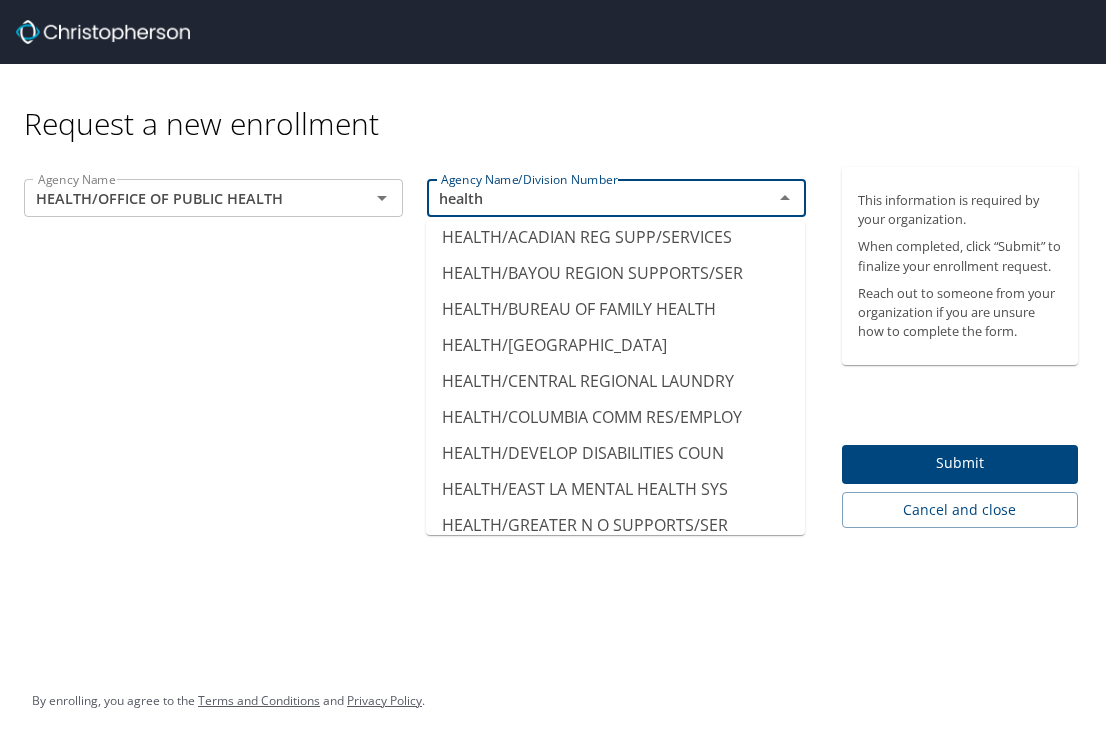 scroll, scrollTop: 0, scrollLeft: 0, axis: both 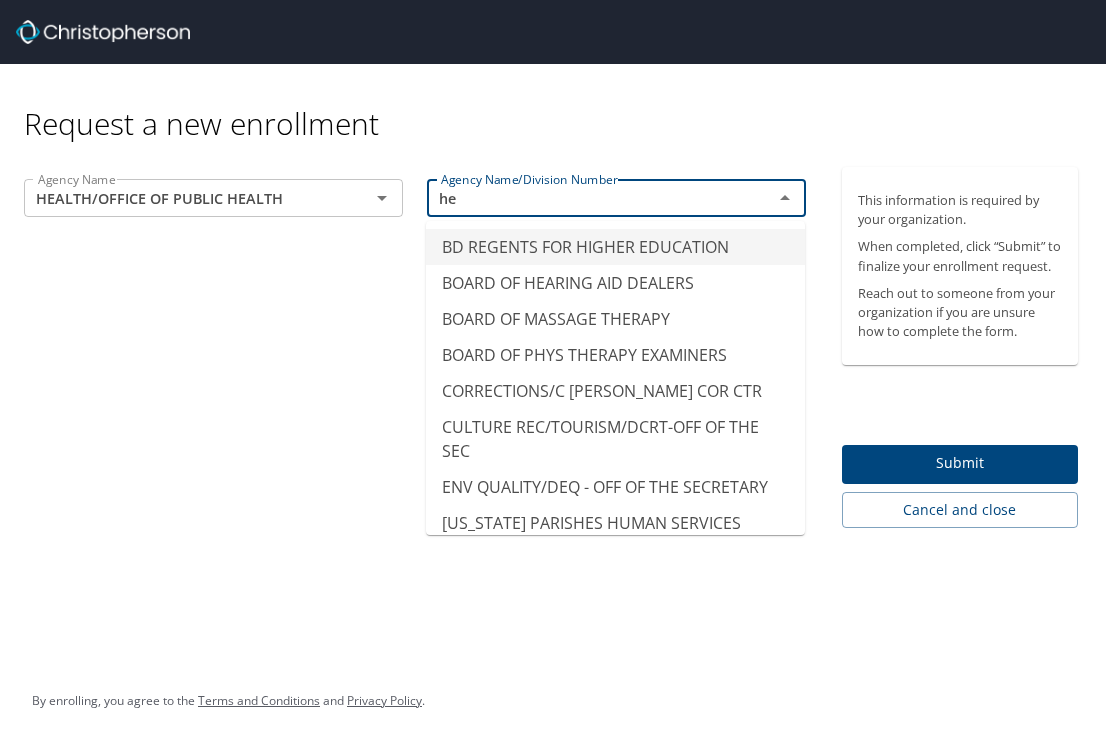 type on "h" 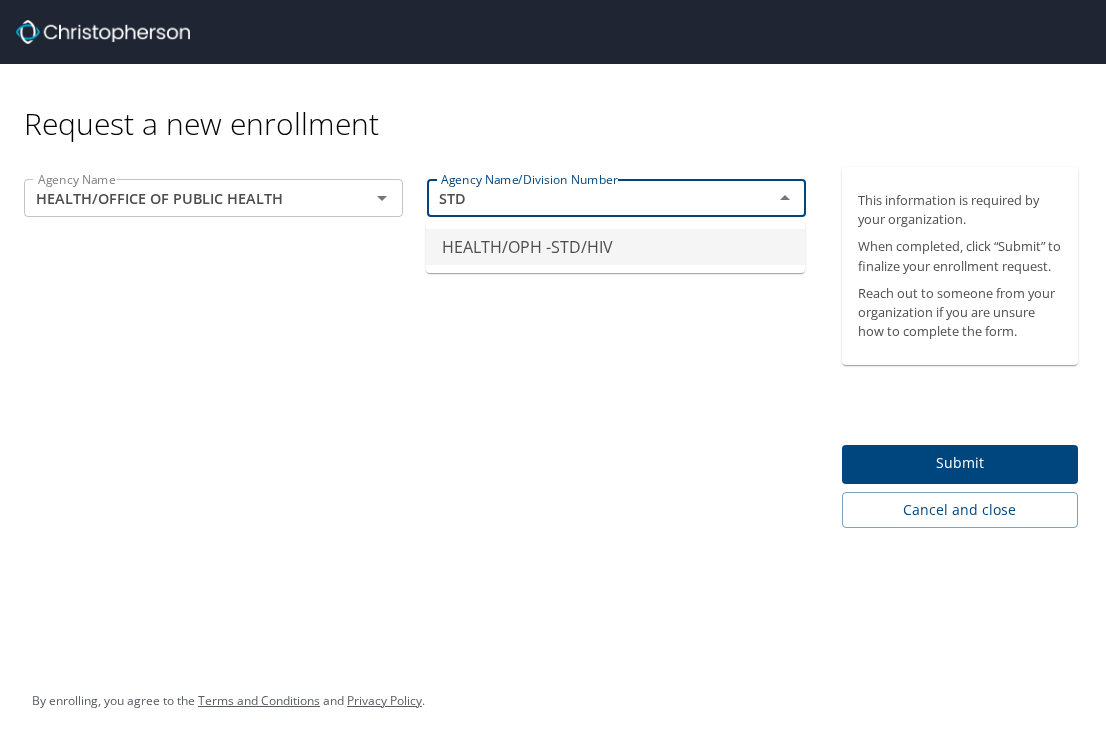 click on "HEALTH/OPH -STD/HIV" at bounding box center [615, 247] 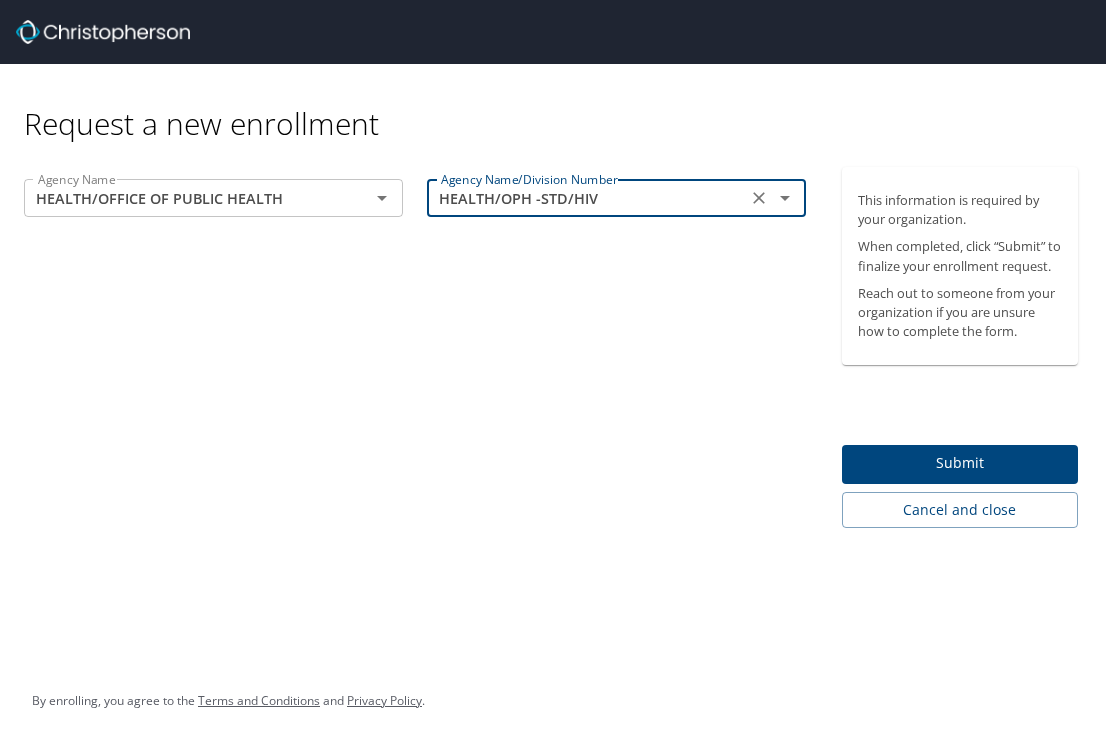 type on "HEALTH/OPH -STD/HIV" 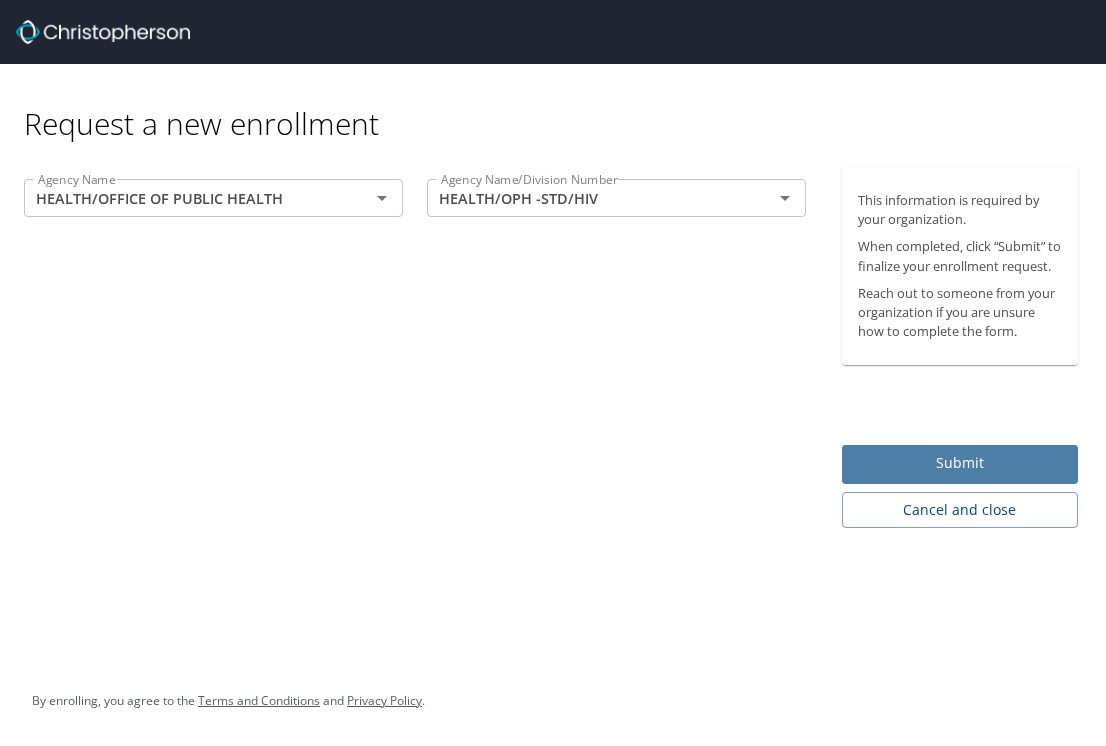click on "Submit" at bounding box center [960, 463] 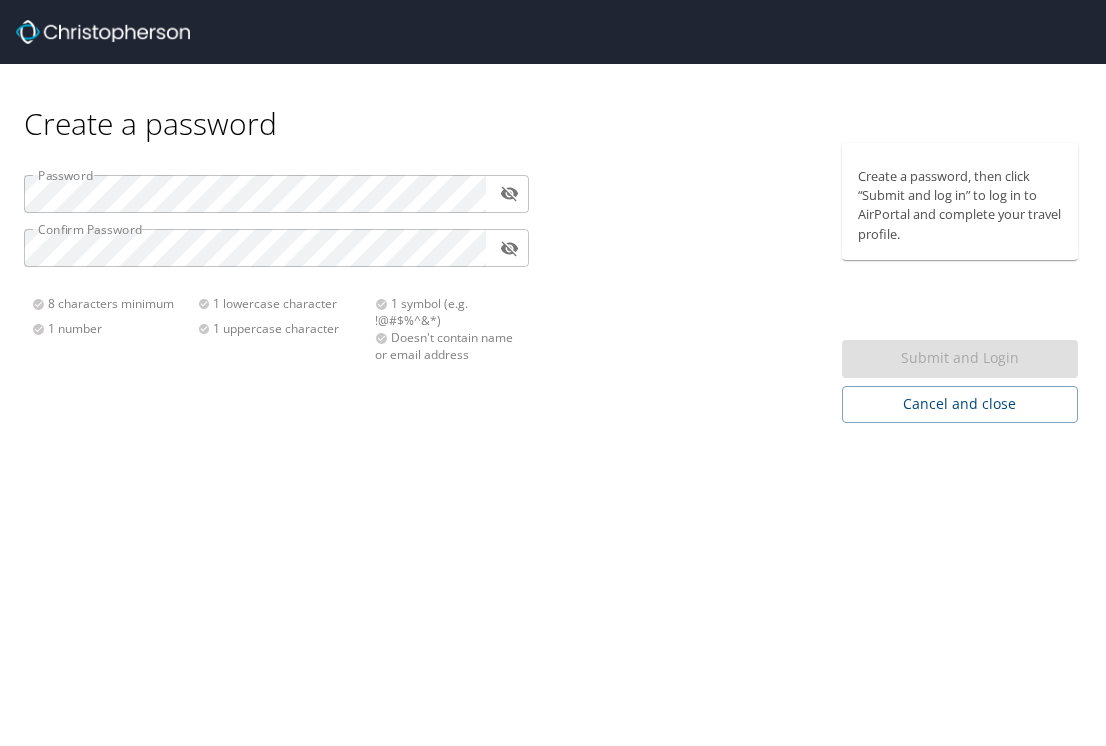 scroll, scrollTop: 0, scrollLeft: 0, axis: both 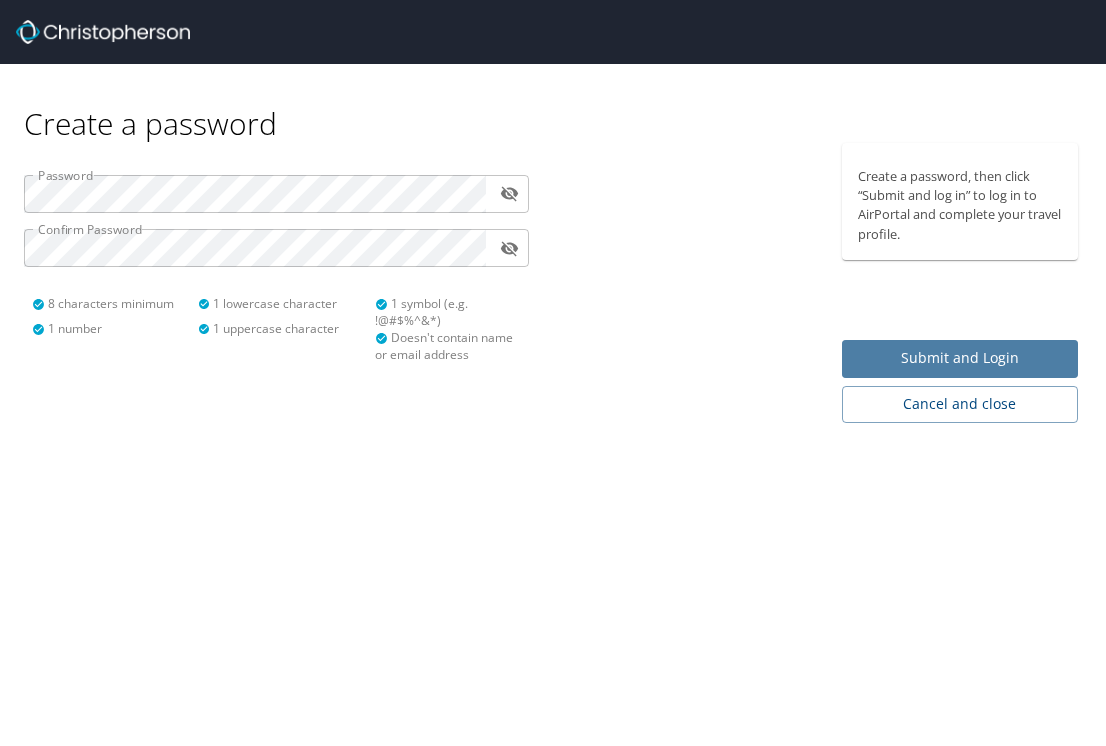 click on "Submit and Login" at bounding box center [960, 358] 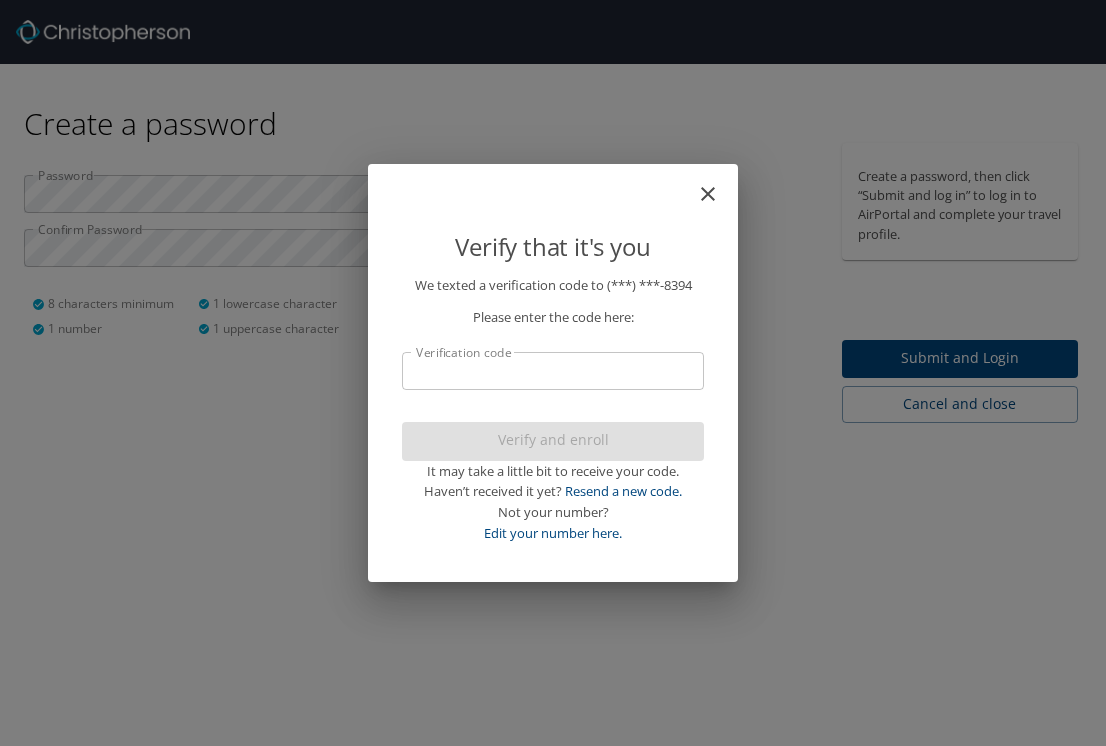 click on "We texted a verification code to (***) ***- 8394 Please enter the code here: Verification code Verification code Verify and enroll It may take a little bit to receive your code. Haven’t received it yet?   Resend a new code. Not your number? Edit your number here." at bounding box center (553, 409) 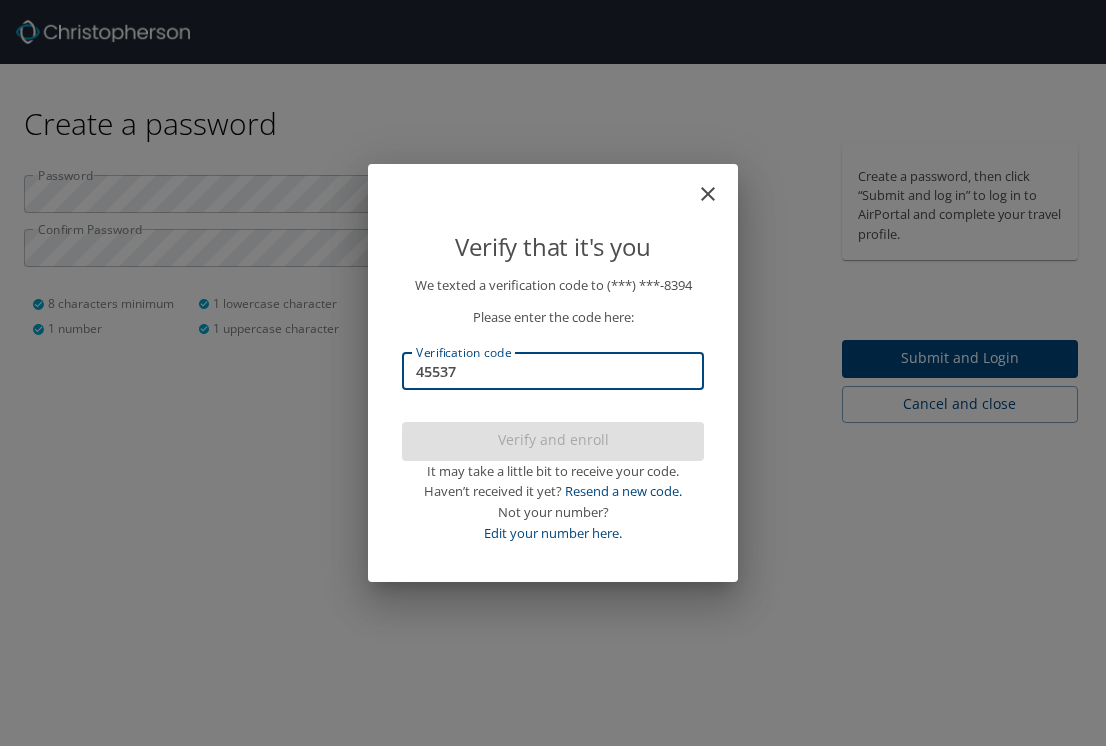 click on "45537" at bounding box center (553, 371) 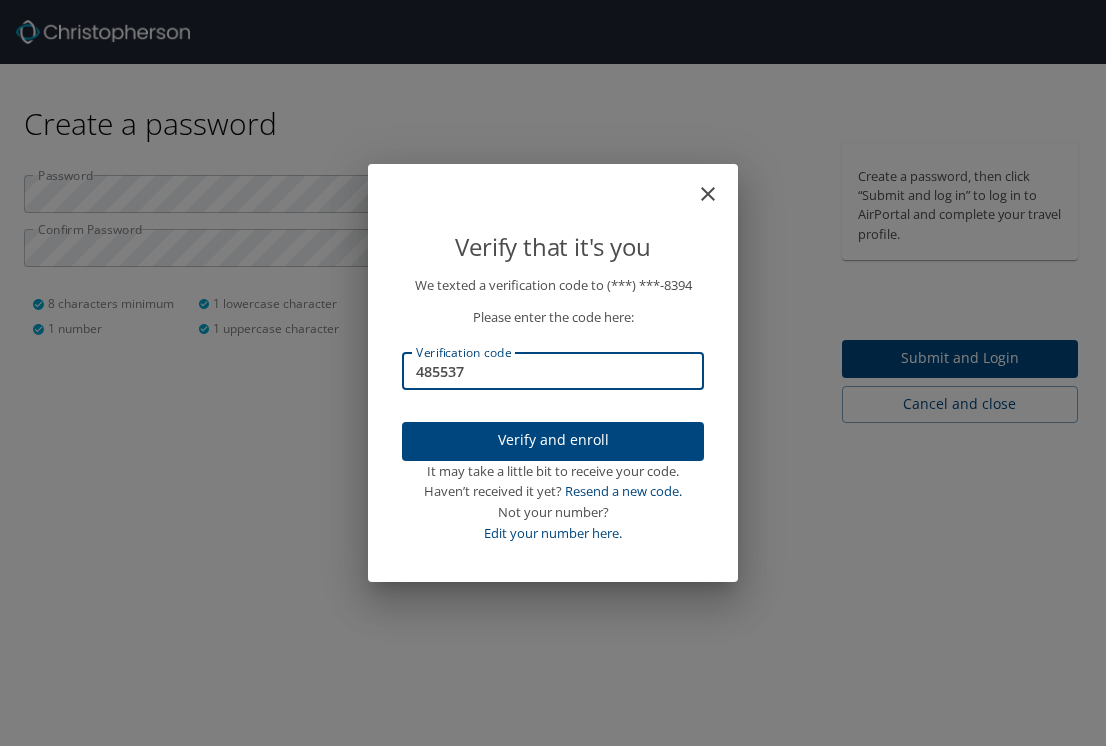 type on "485537" 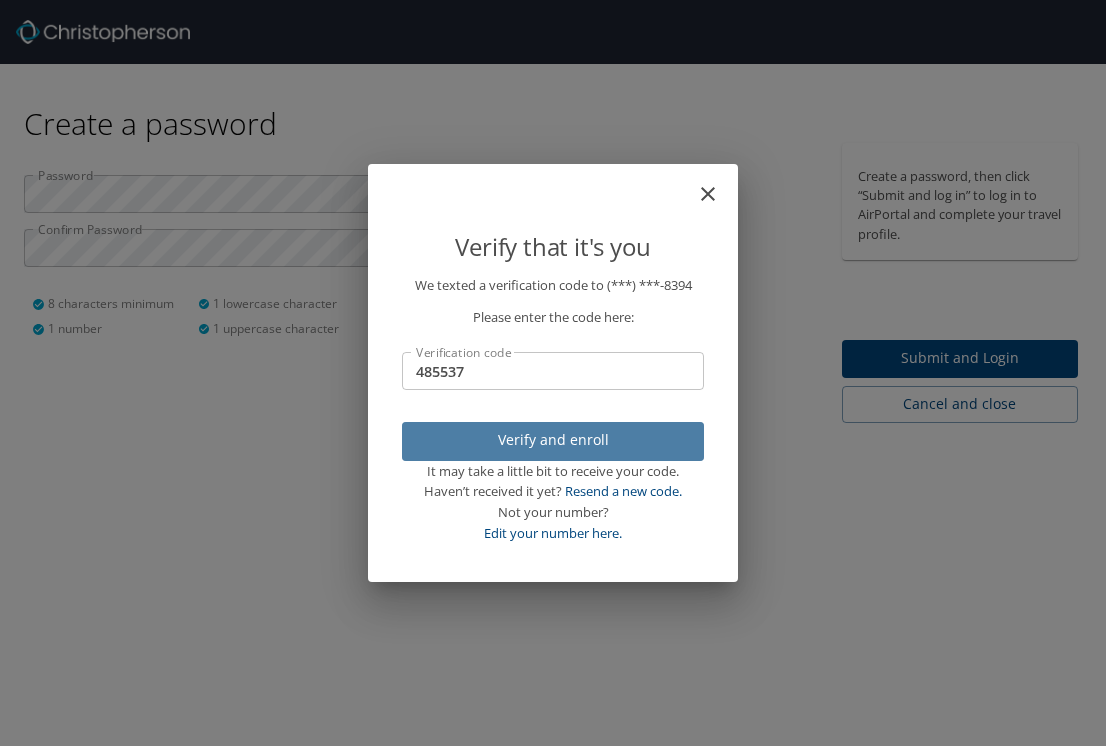 click on "Verify and enroll" at bounding box center [553, 440] 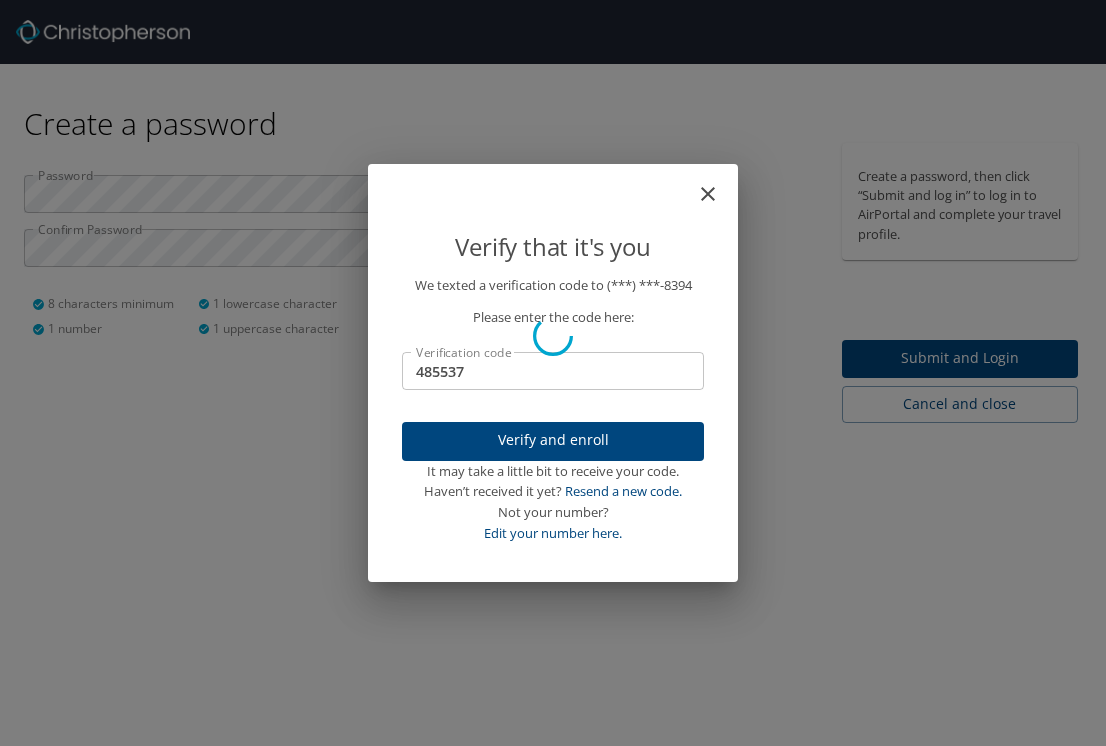 type 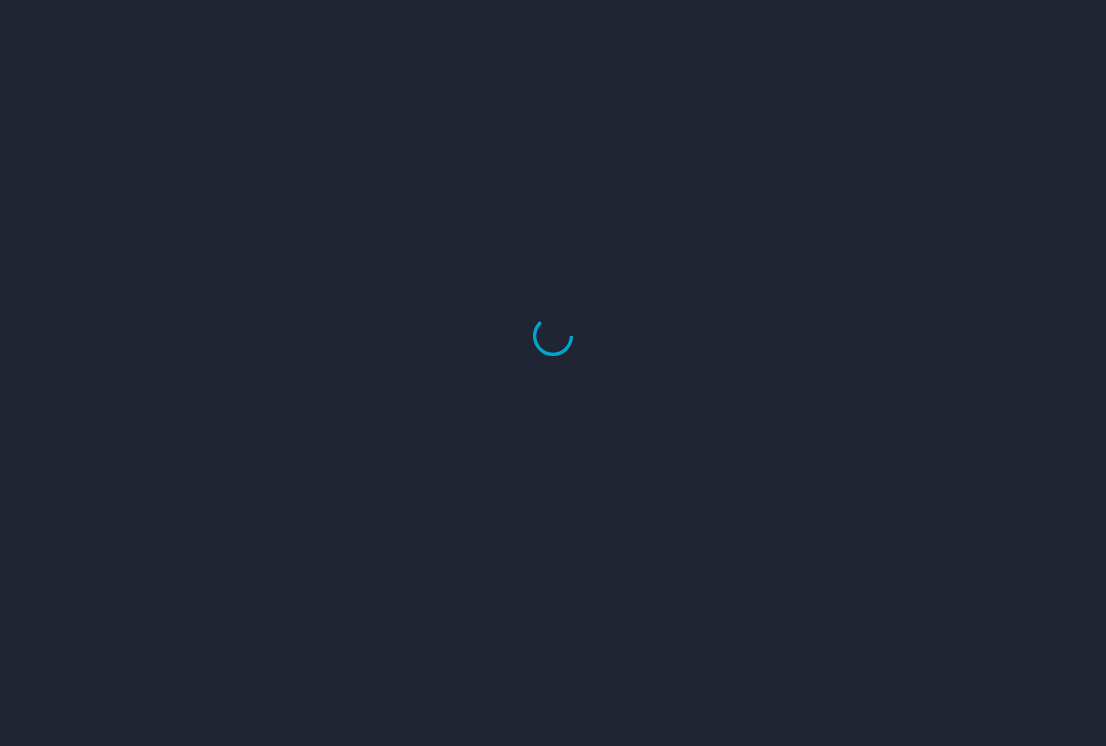 select on "US" 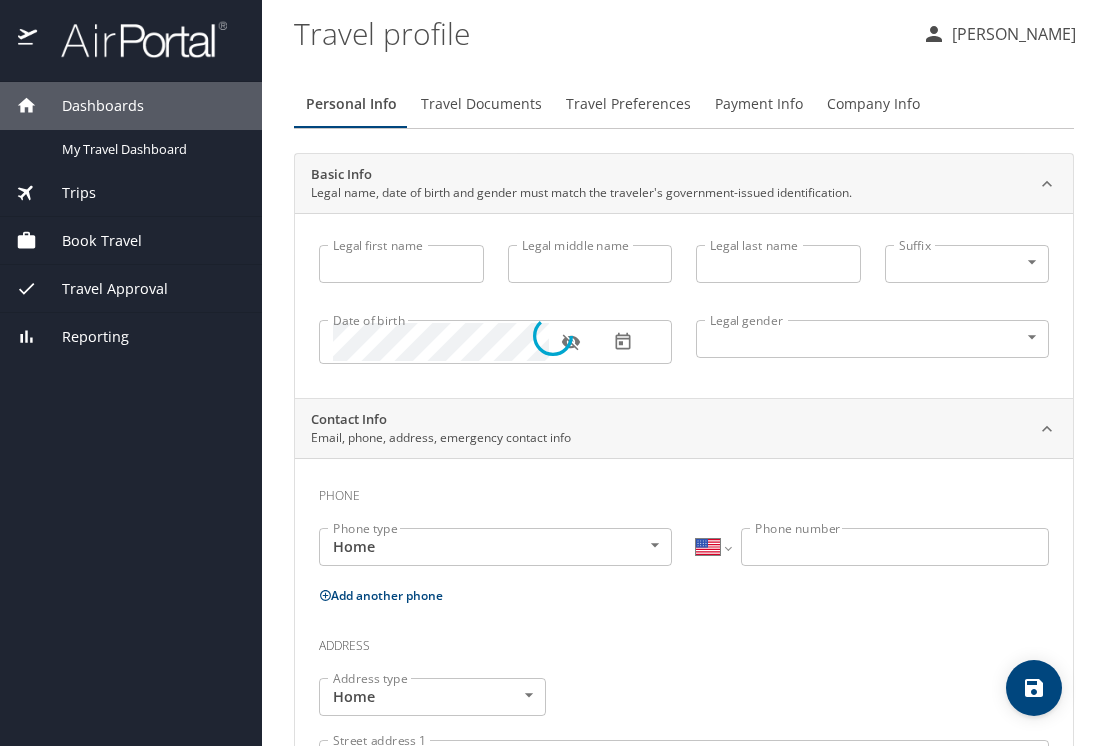 type on "Giselle" 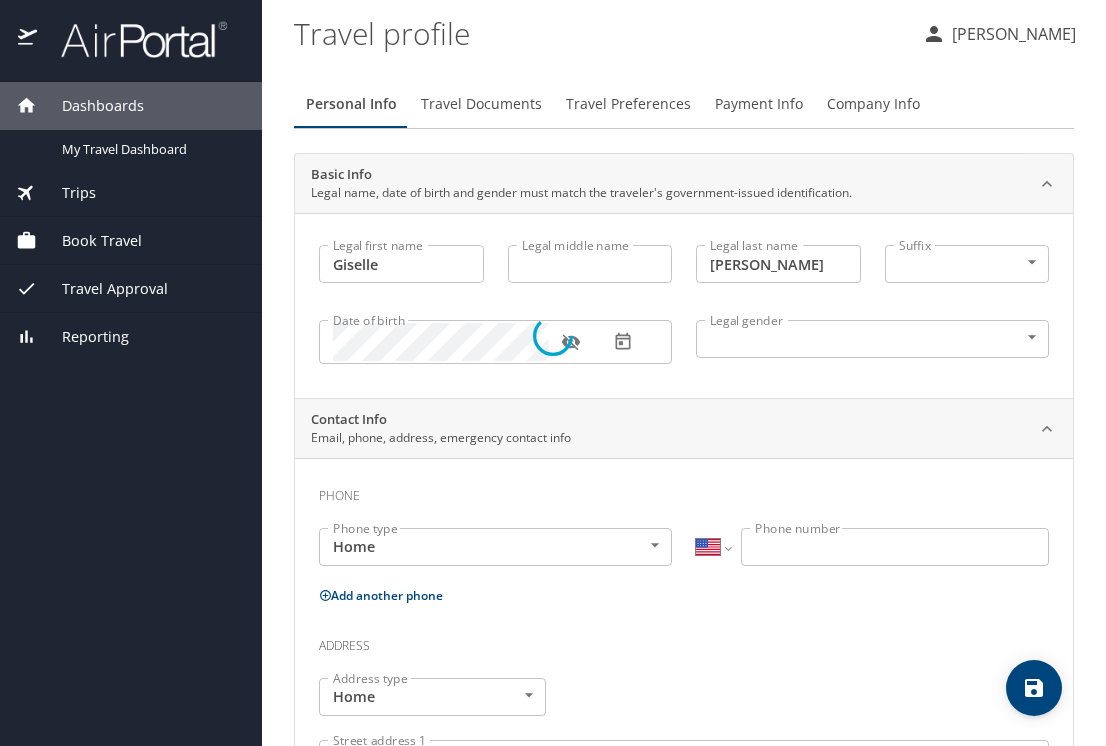select on "US" 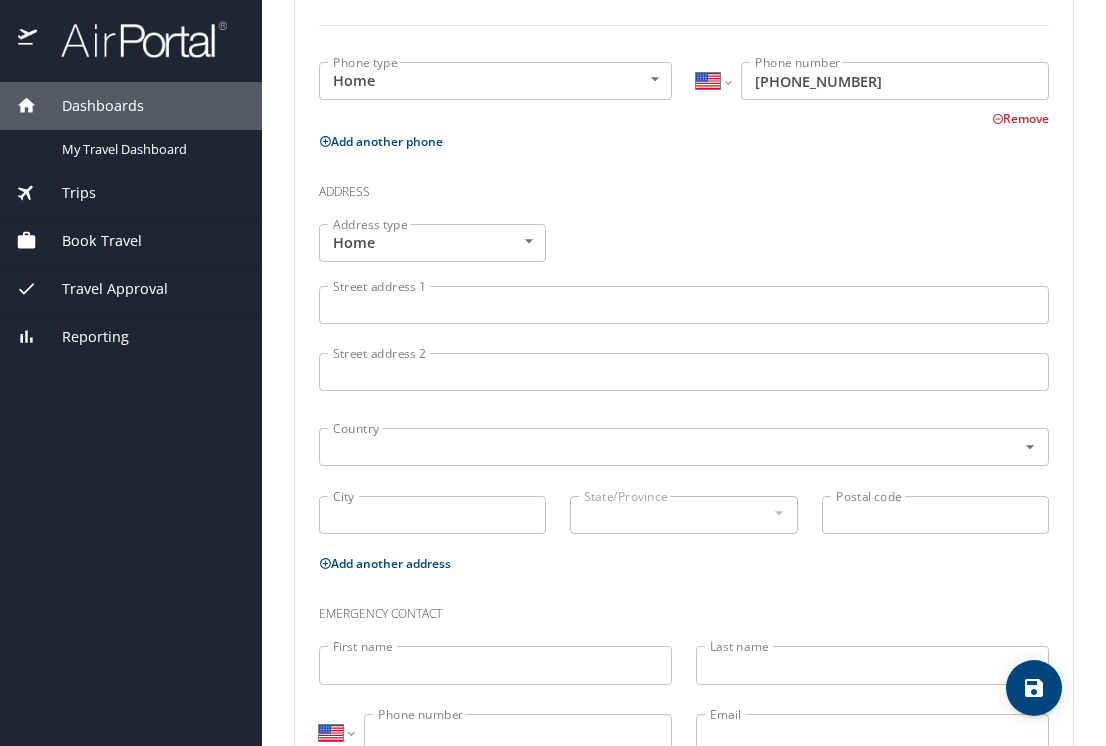 scroll, scrollTop: 600, scrollLeft: 0, axis: vertical 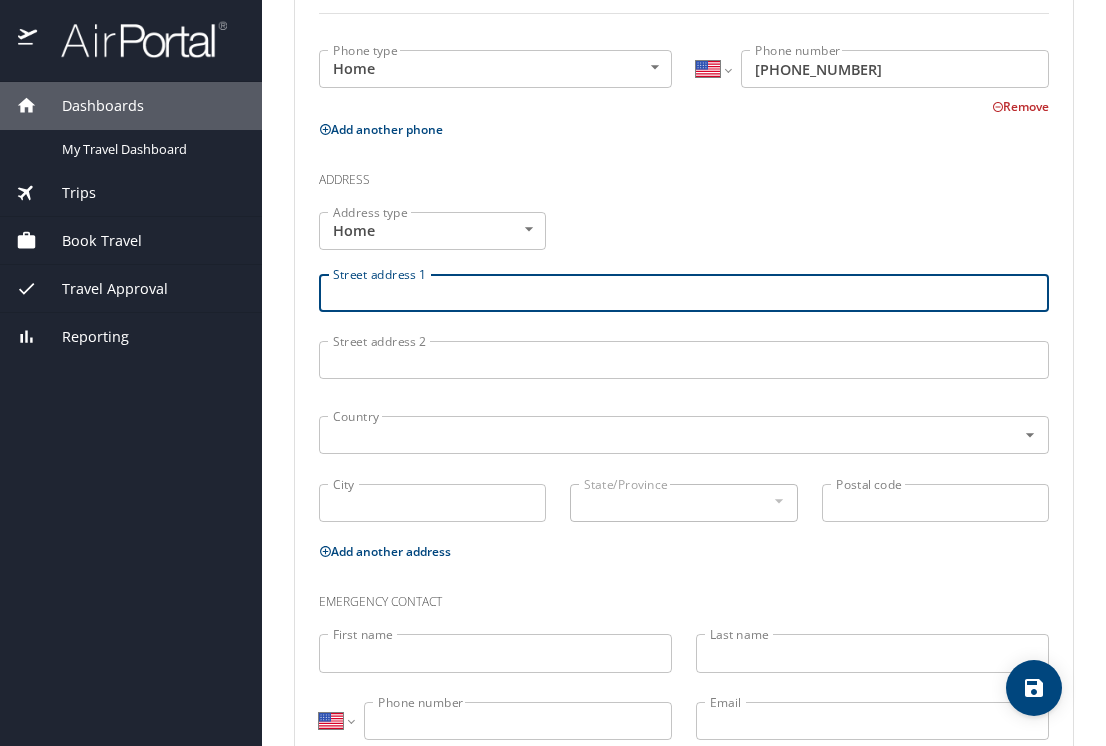 click on "Street address 1" at bounding box center [684, 293] 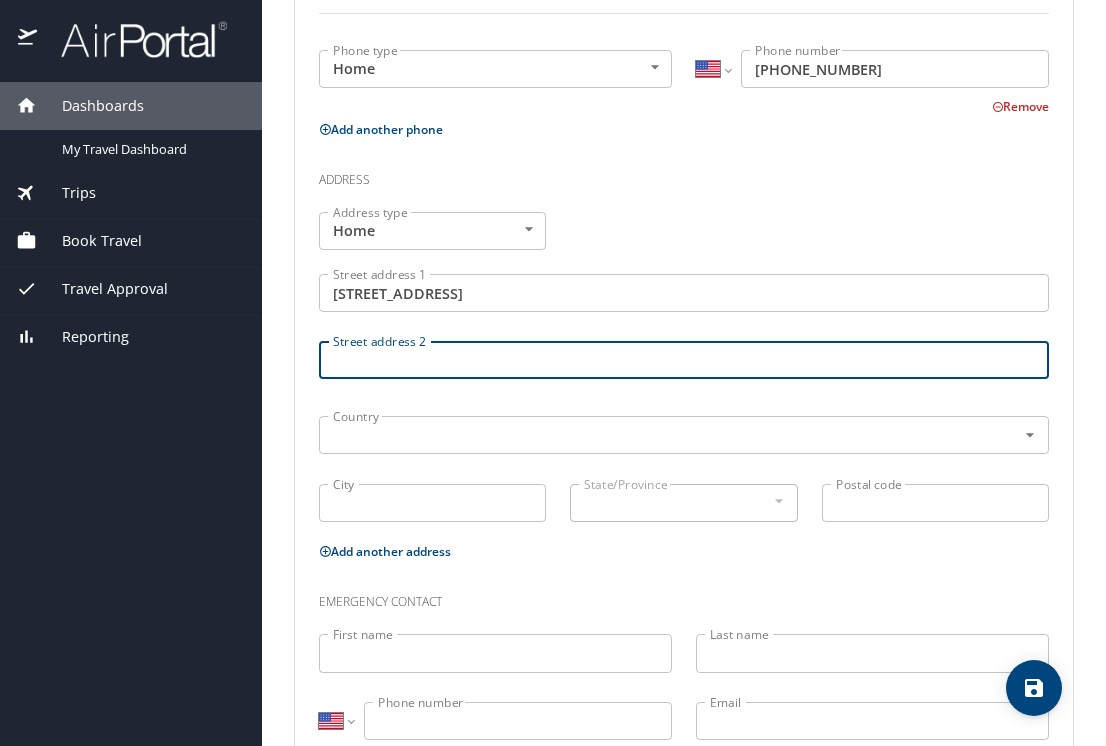 click on "Street address 2" at bounding box center [684, 360] 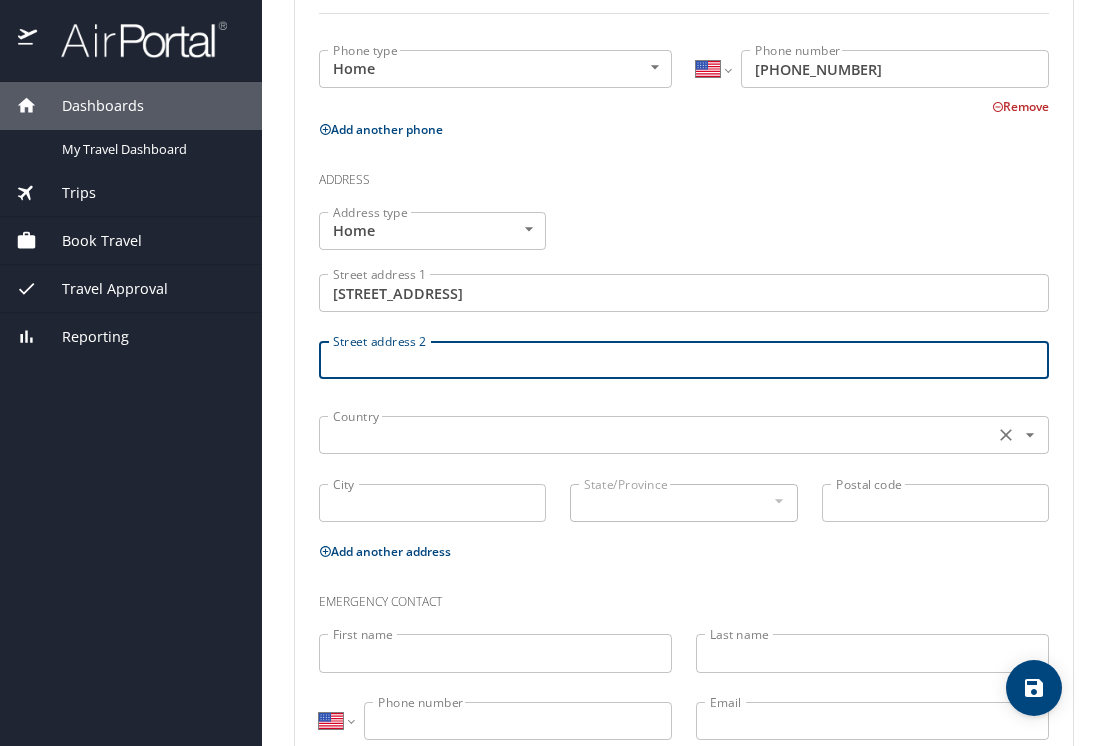 click on "Country" at bounding box center [684, 435] 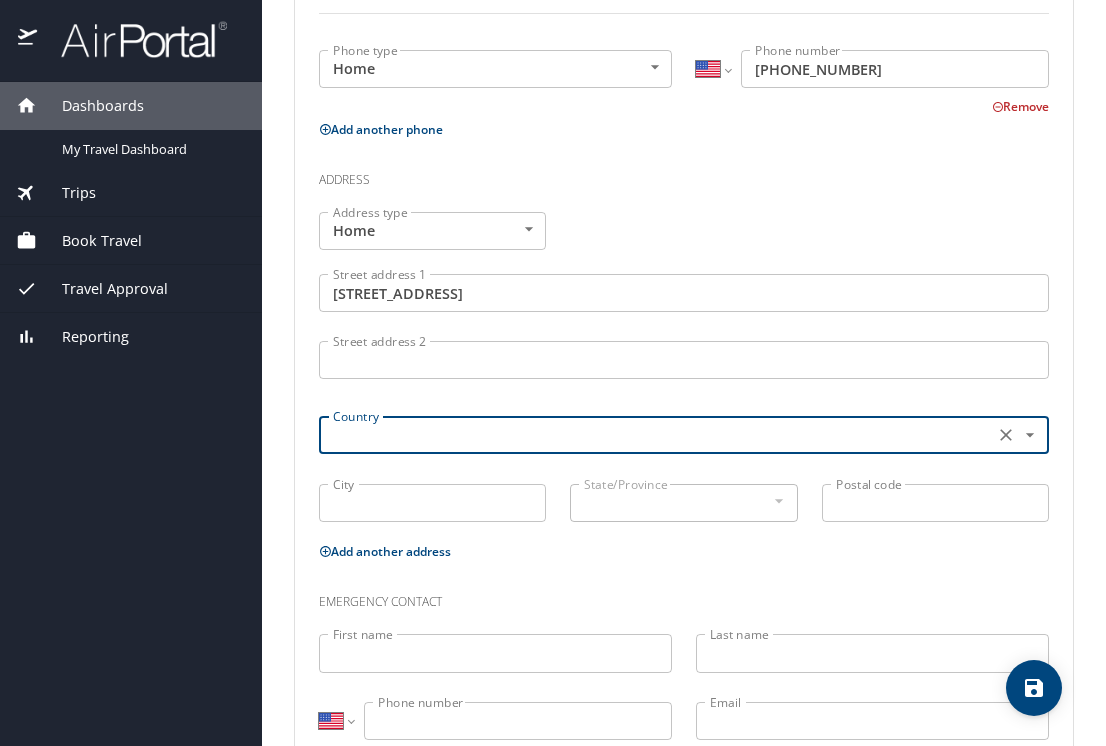 click on "City" at bounding box center [432, 503] 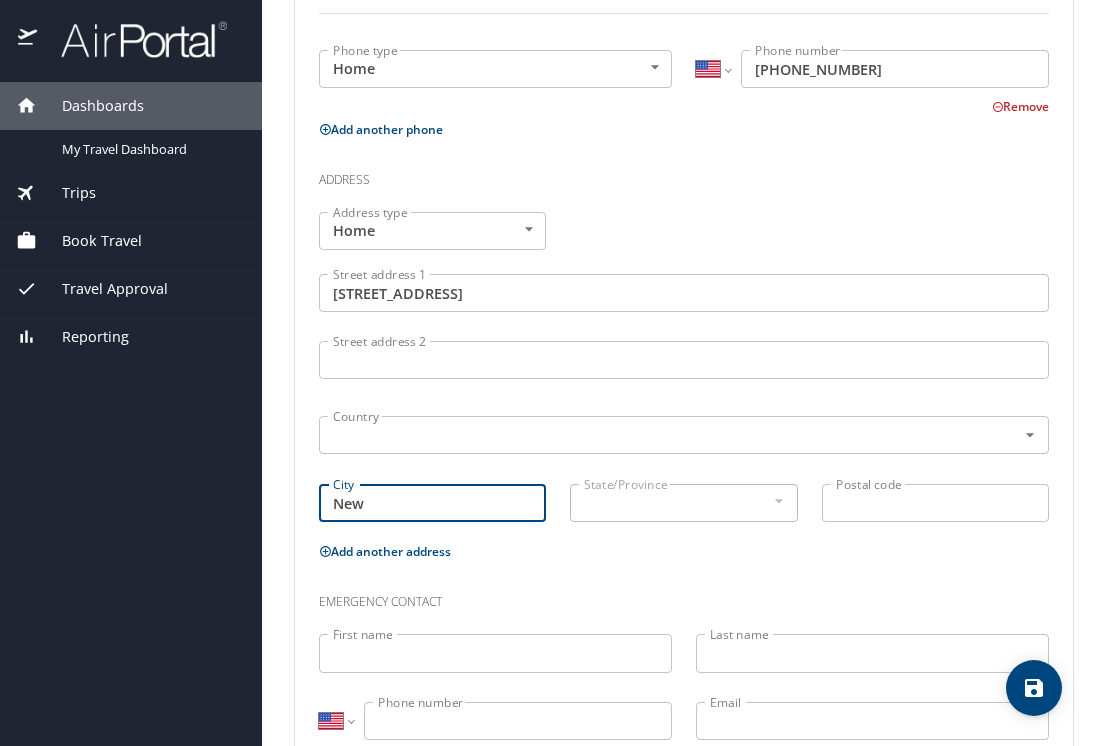 type on "[GEOGRAPHIC_DATA]" 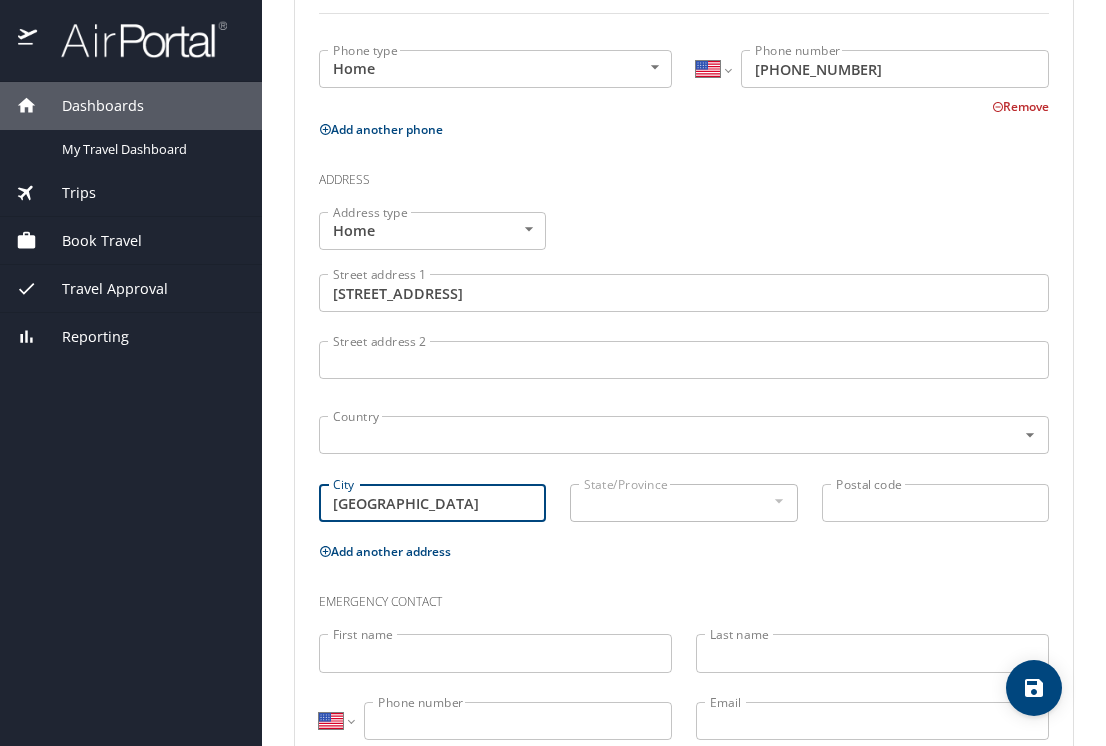 drag, startPoint x: 755, startPoint y: 519, endPoint x: 735, endPoint y: 520, distance: 20.024984 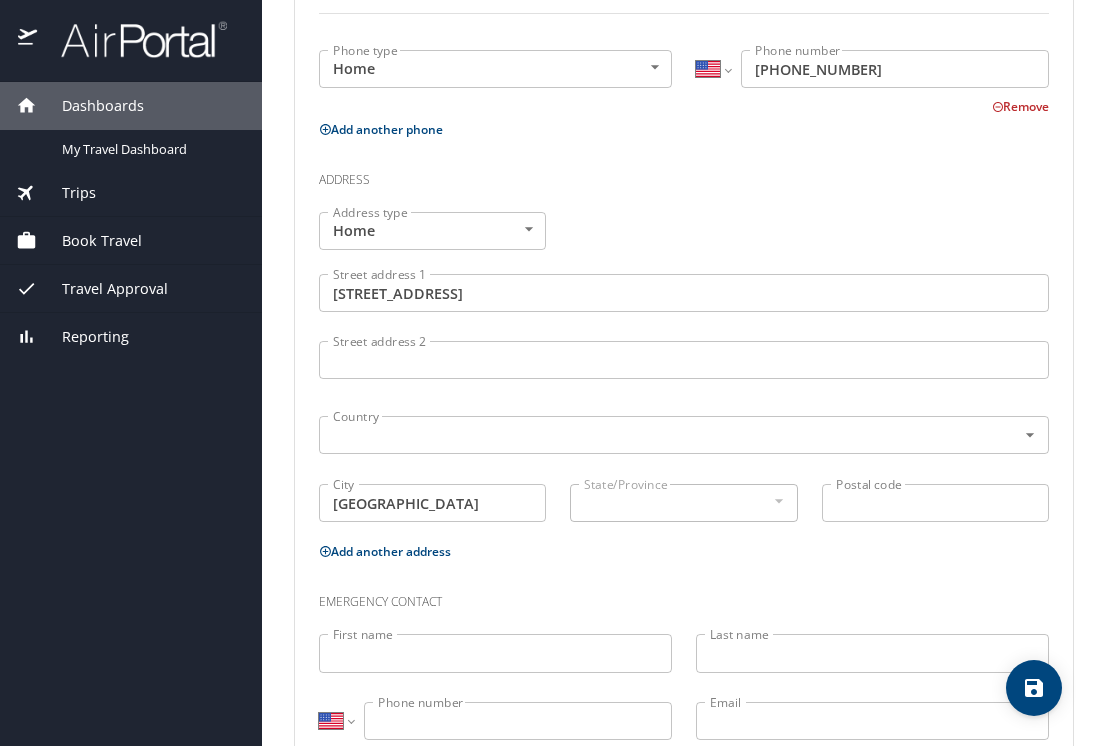 scroll, scrollTop: 672, scrollLeft: 0, axis: vertical 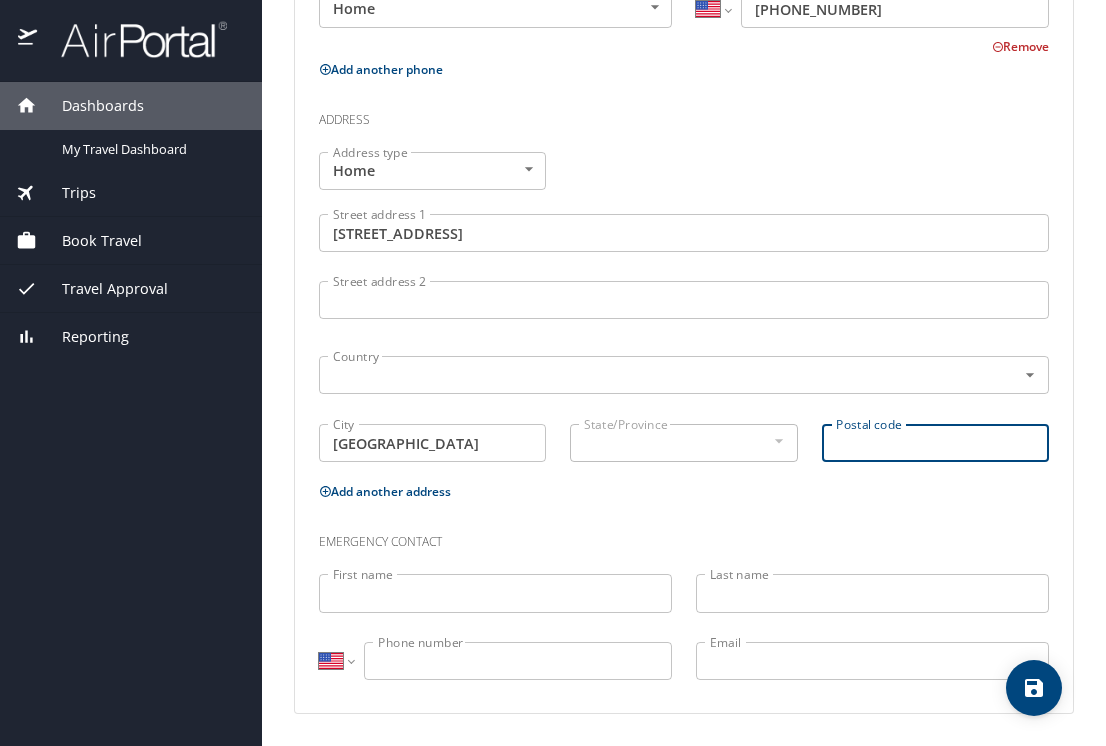 click on "Postal code" at bounding box center [935, 443] 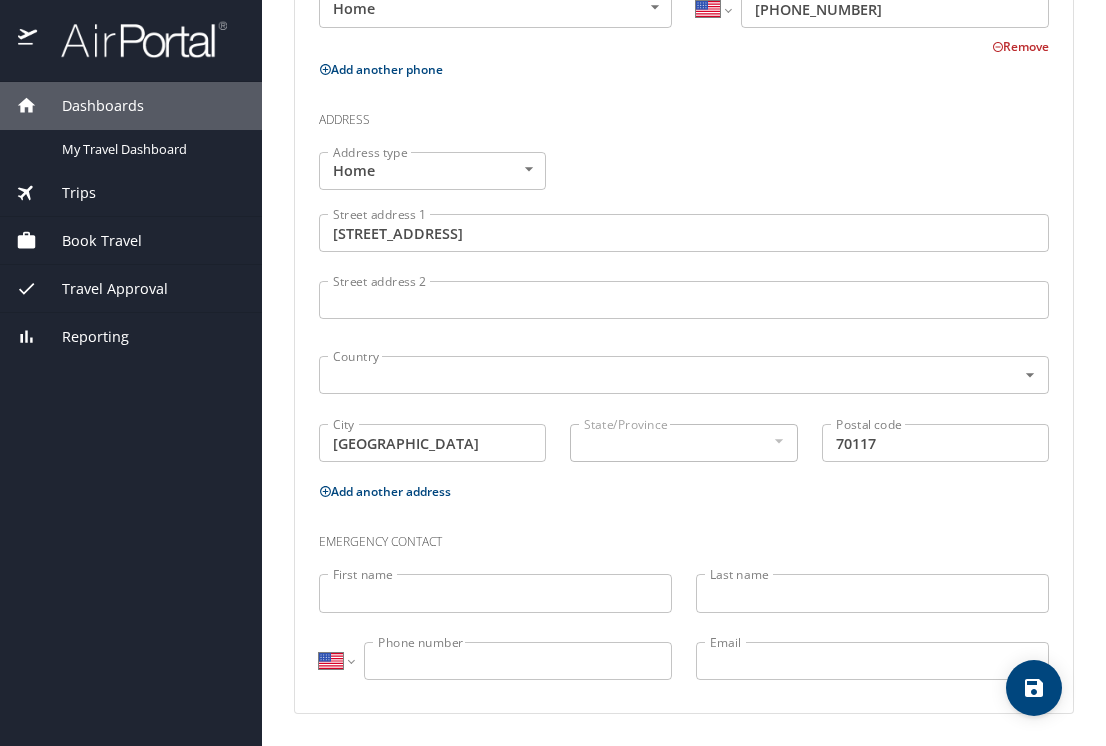 click on "Add another address" at bounding box center (684, 491) 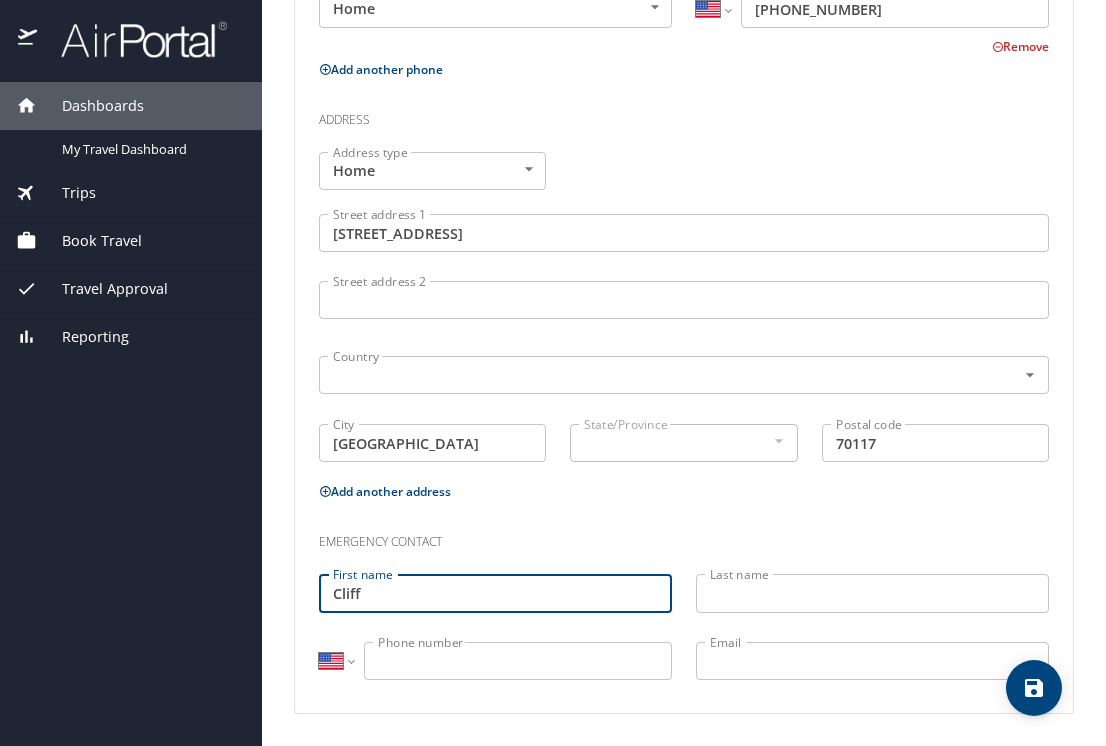 type on "Cliff" 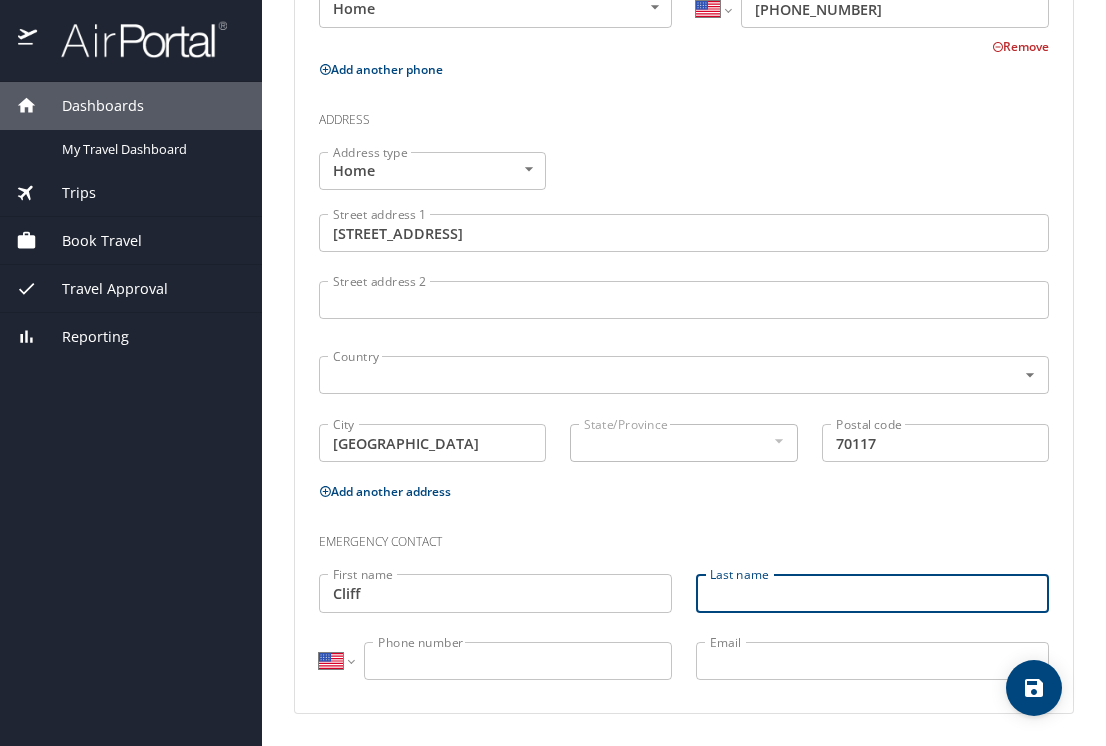 click on "Last name" at bounding box center [872, 593] 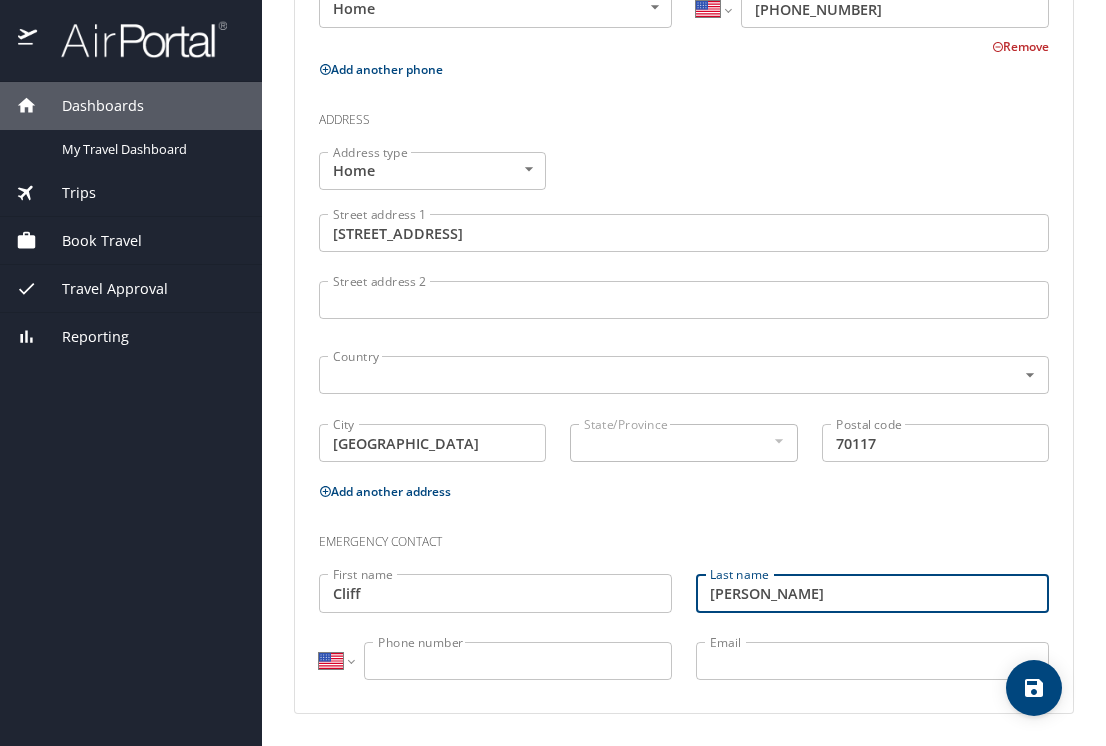 type on "[PERSON_NAME]" 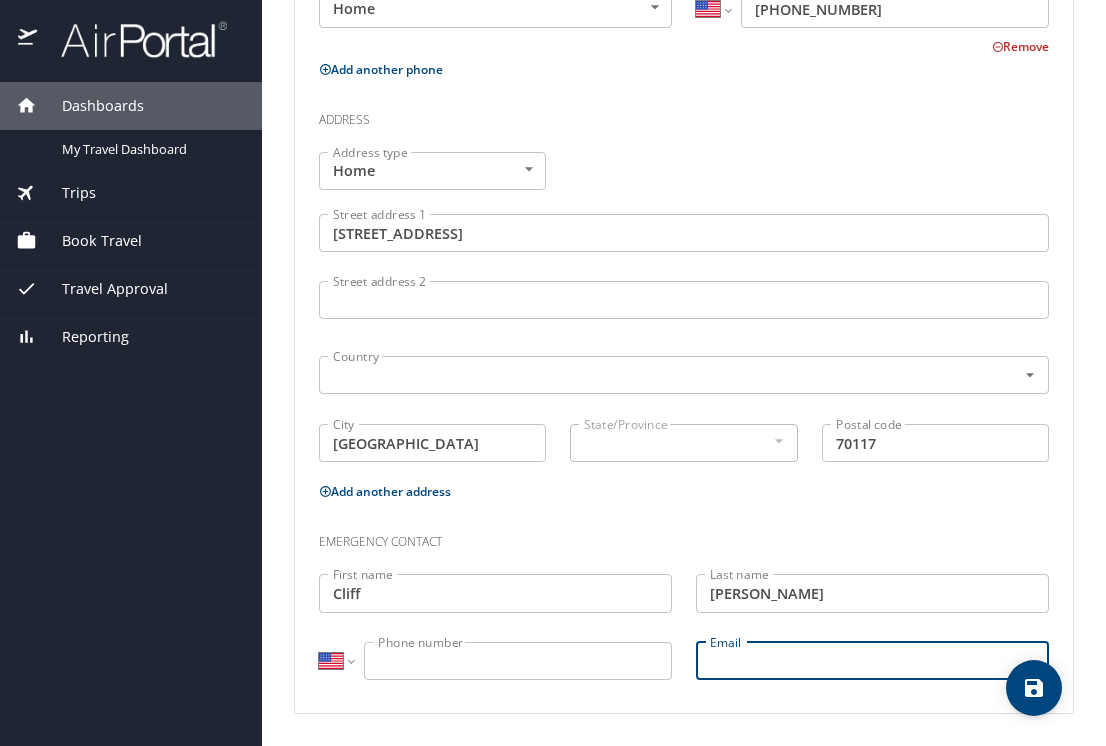 click on "Phone number" at bounding box center [518, 661] 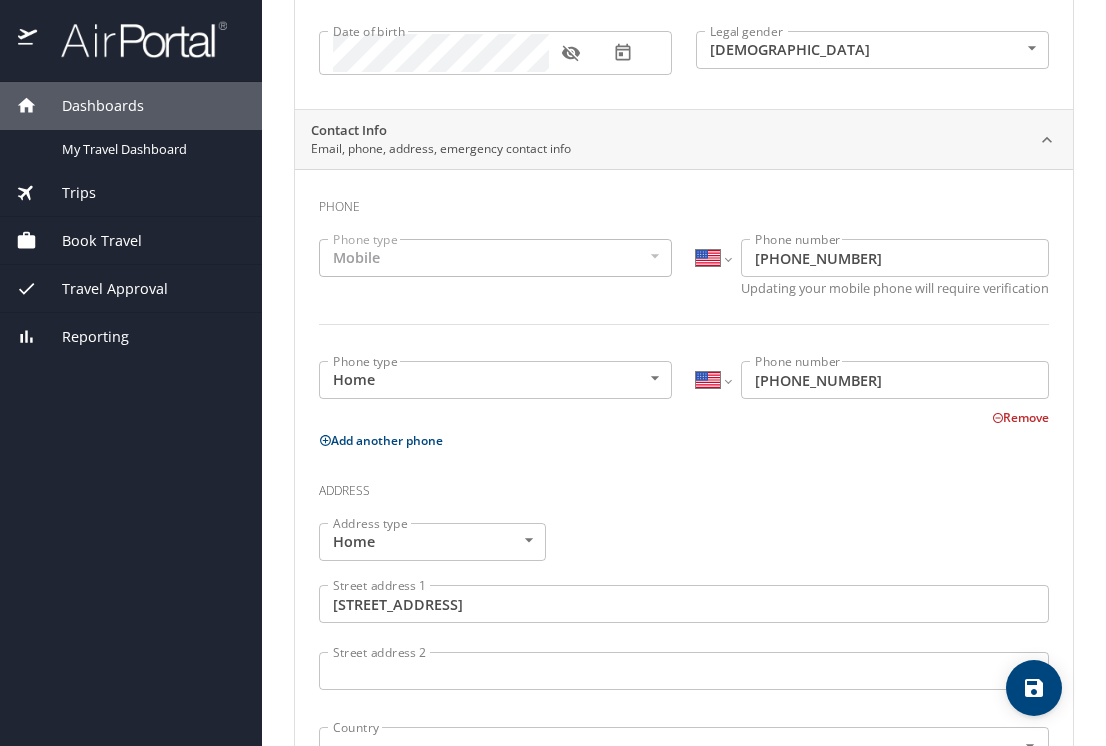 scroll, scrollTop: 0, scrollLeft: 0, axis: both 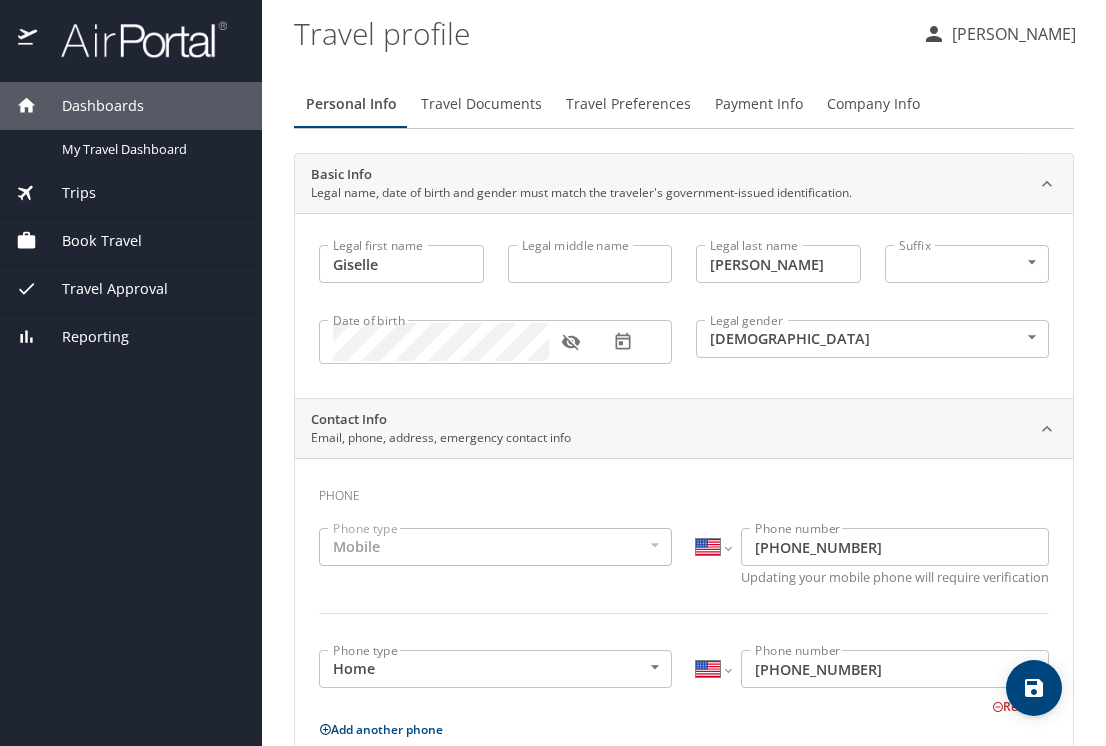 type on "[PHONE_NUMBER]" 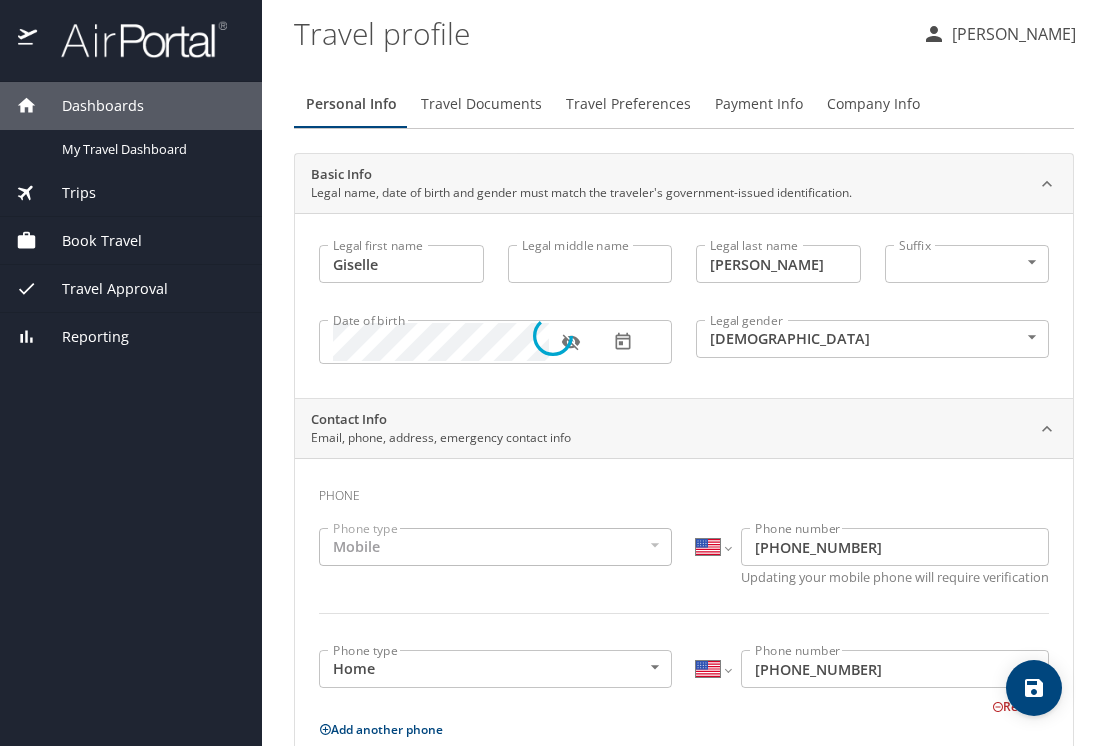 select on "US" 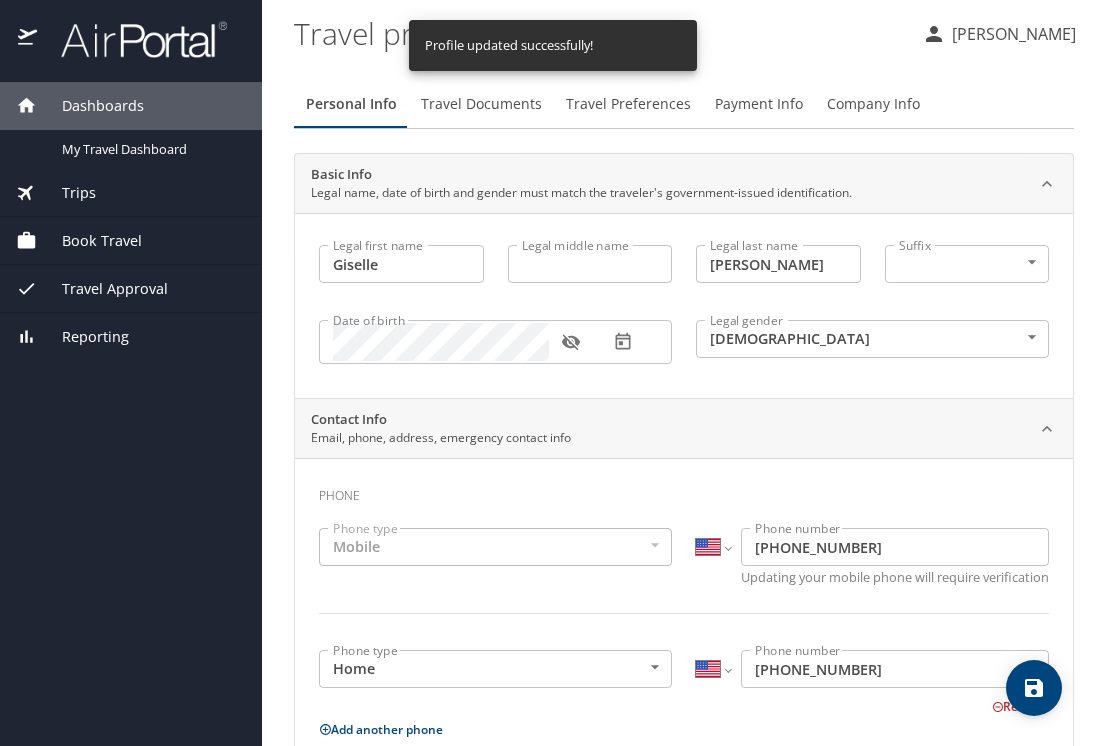 select on "US" 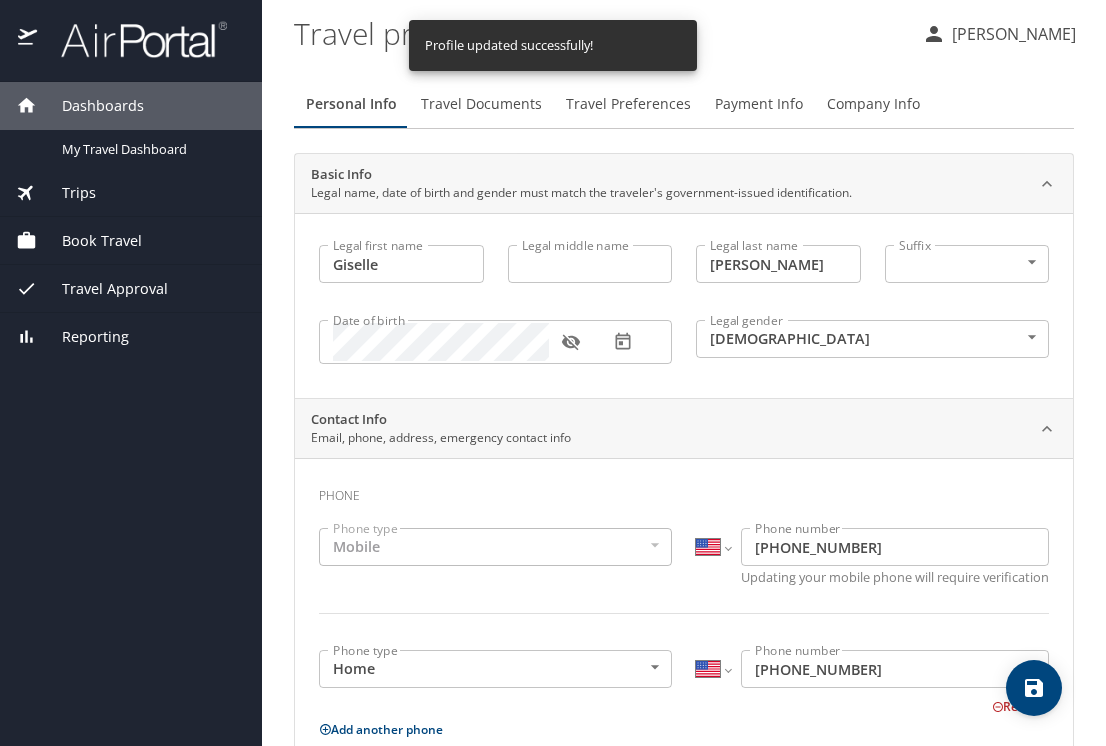 click on "Travel Documents" at bounding box center (481, 104) 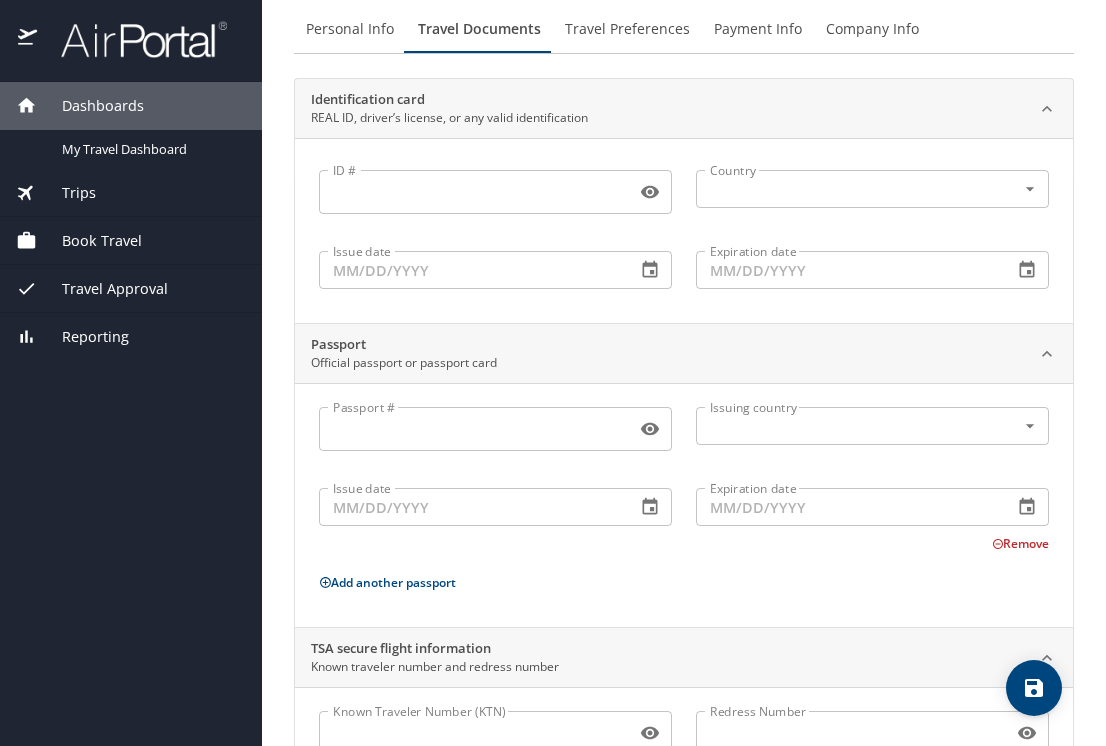 scroll, scrollTop: 0, scrollLeft: 0, axis: both 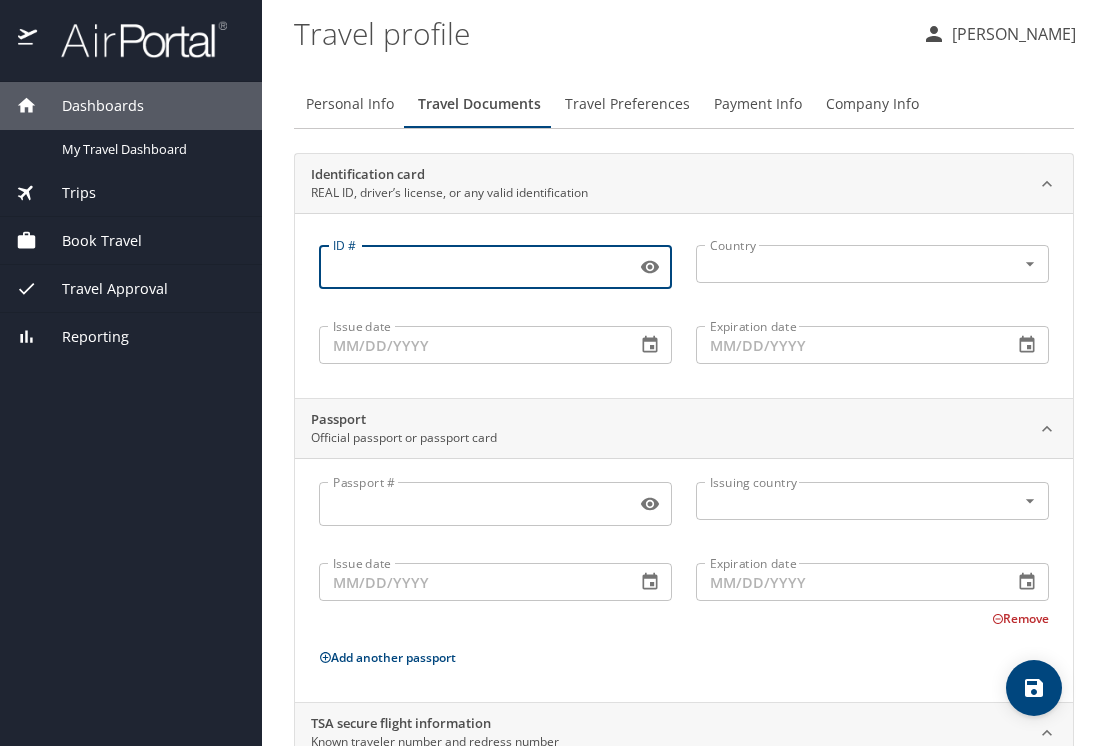 click on "ID #" at bounding box center (473, 267) 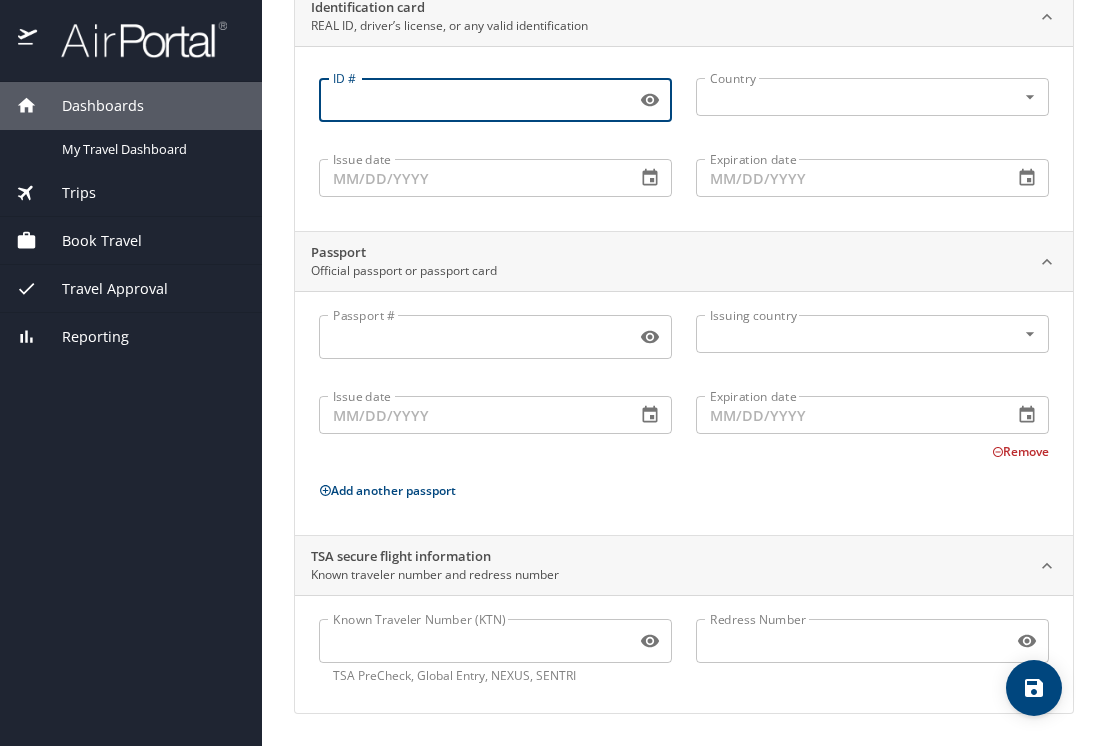 scroll, scrollTop: 0, scrollLeft: 0, axis: both 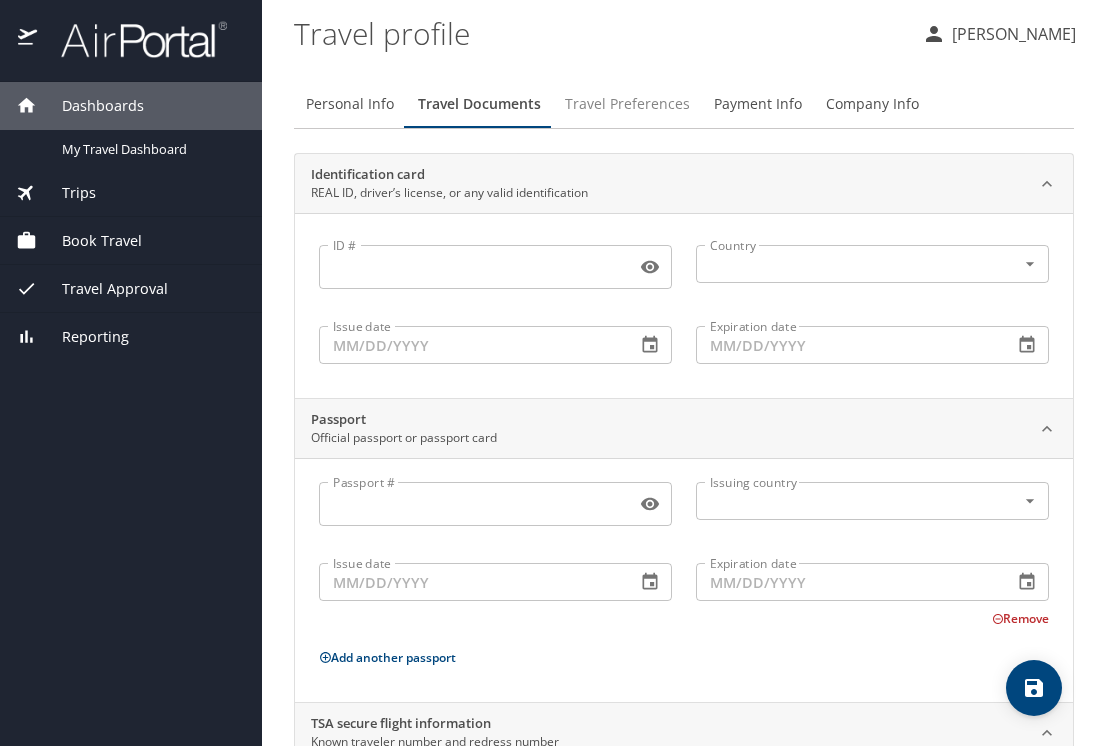 click on "Travel Preferences" at bounding box center [627, 104] 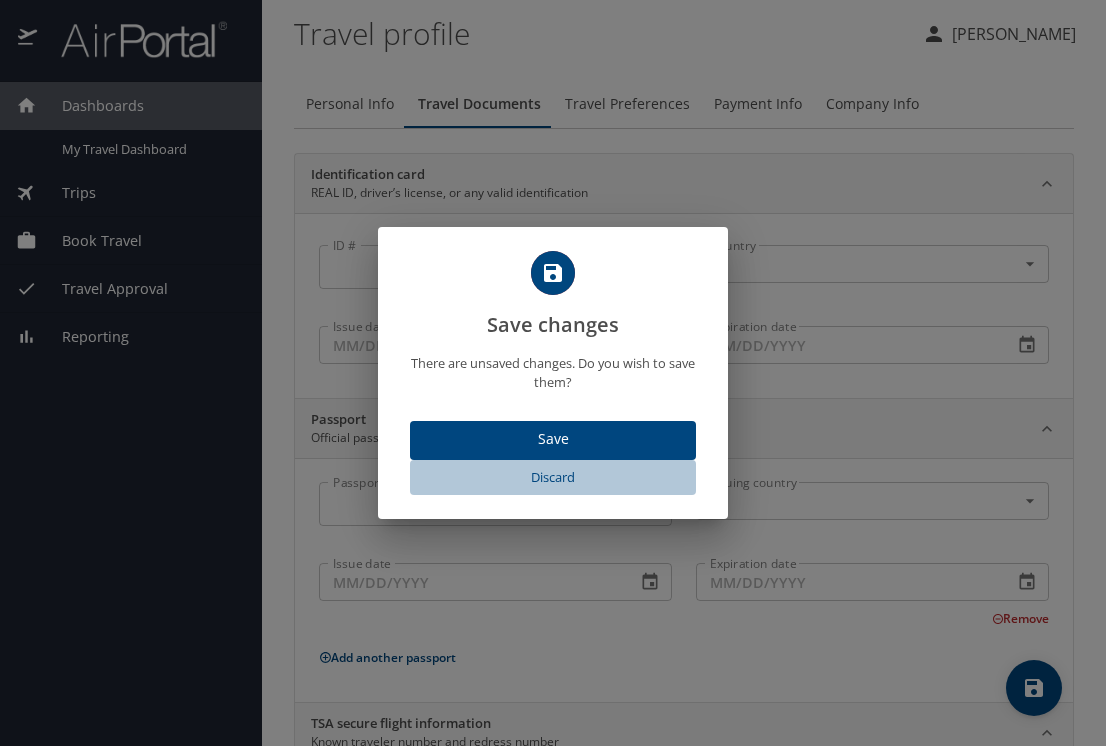 click on "Discard" at bounding box center (553, 477) 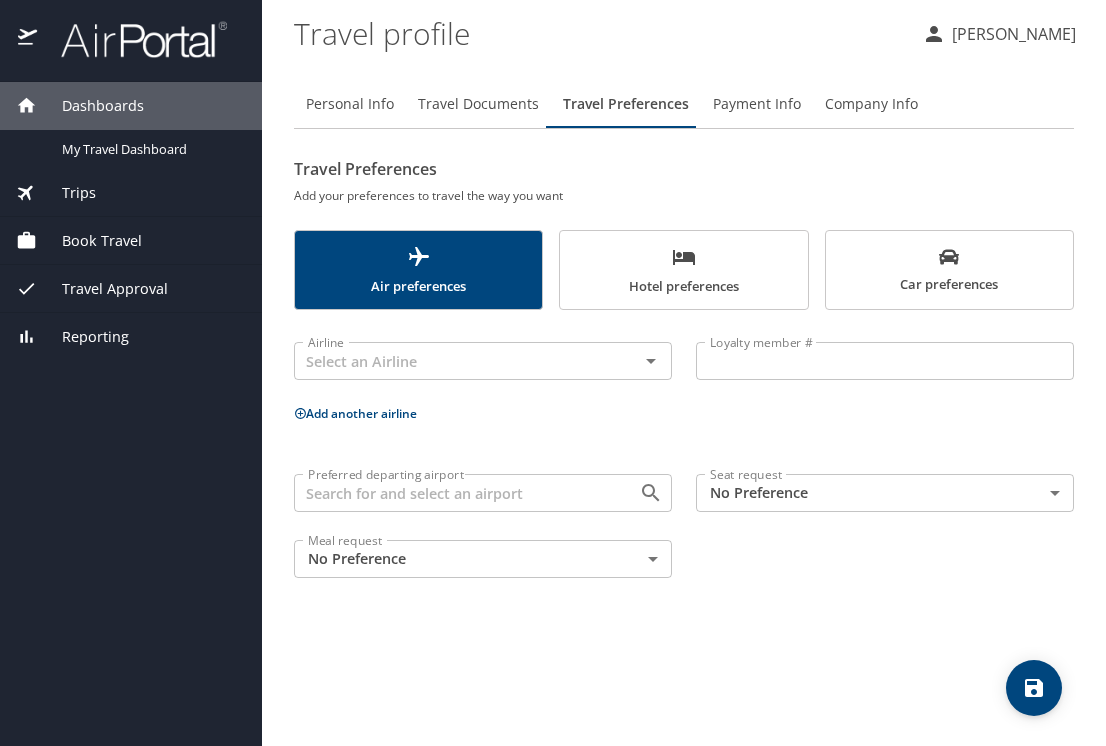 click on "Travel Documents" at bounding box center [478, 104] 